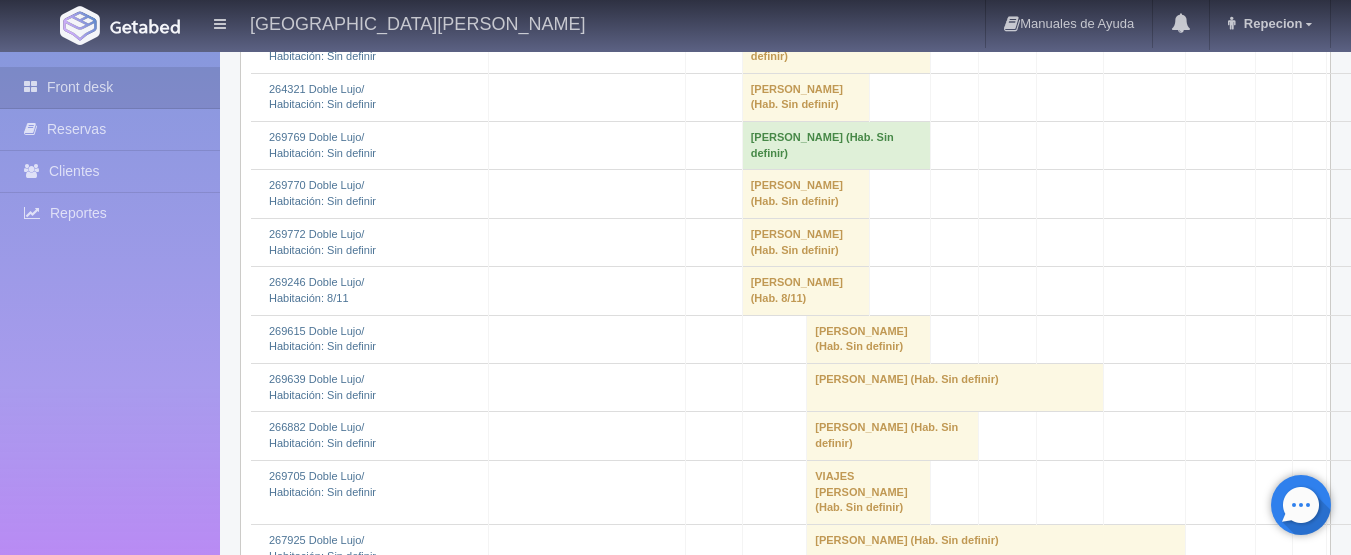 scroll, scrollTop: 1800, scrollLeft: 0, axis: vertical 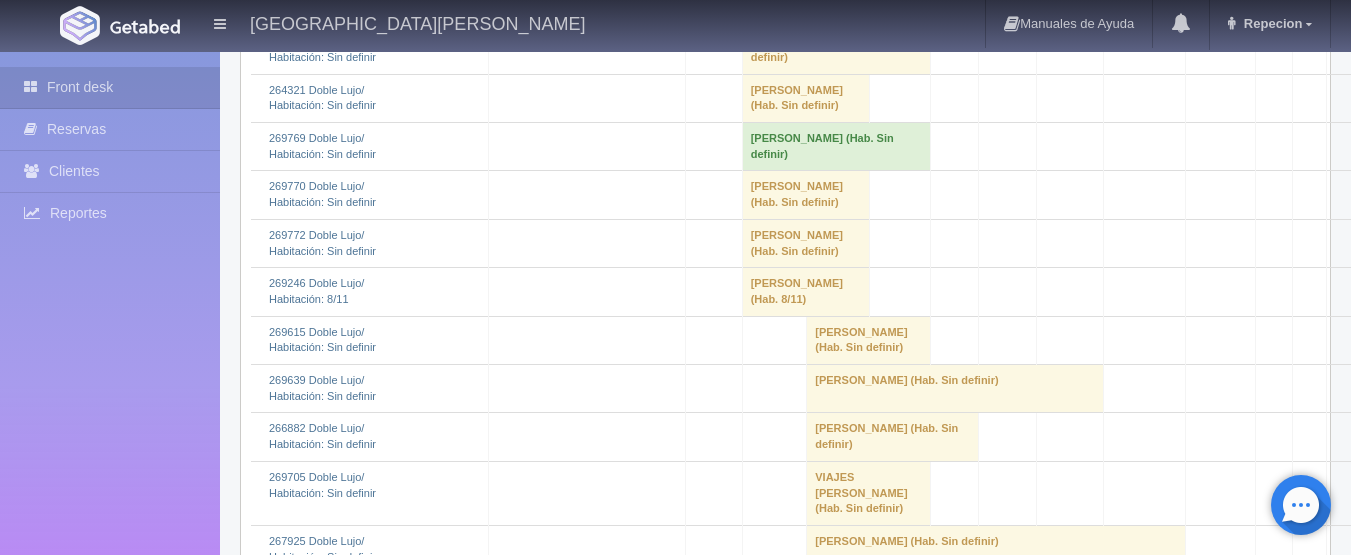 click on "Rodolfo Chavez Avila 												(Hab. Sin definir)" at bounding box center (836, 147) 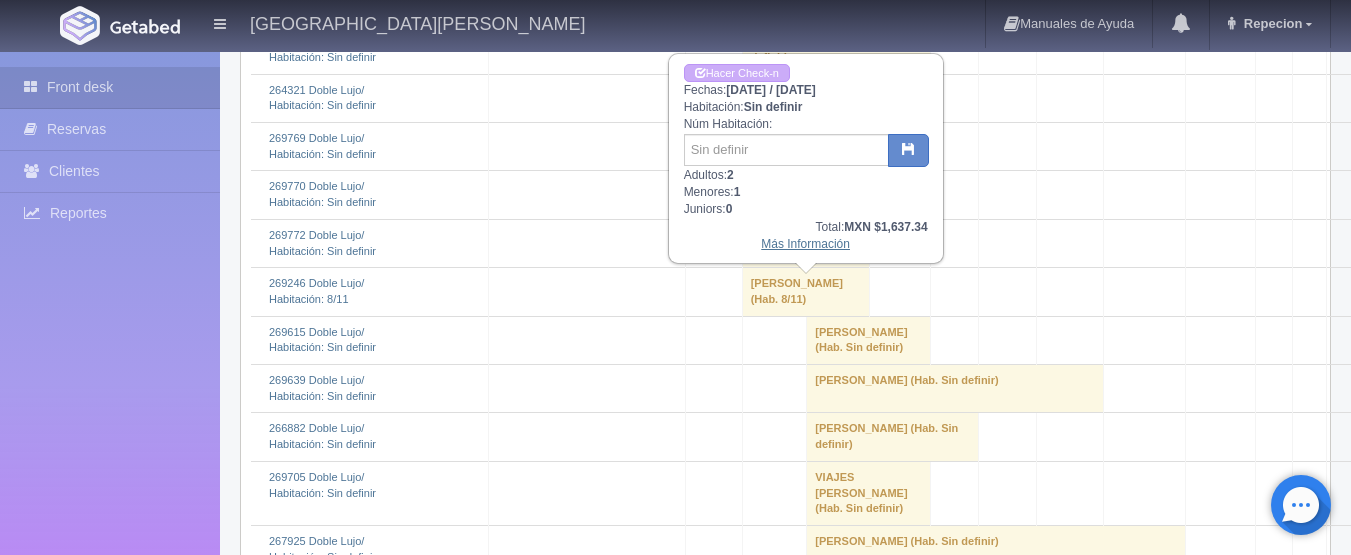 click on "Más Información" at bounding box center [805, 244] 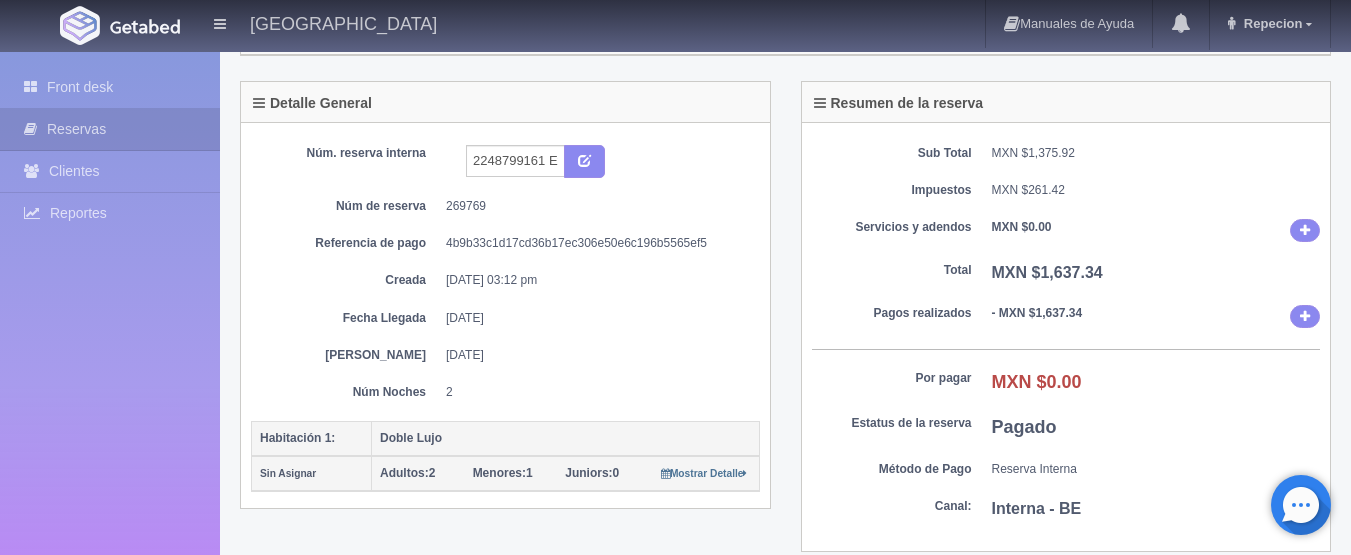 scroll, scrollTop: 0, scrollLeft: 0, axis: both 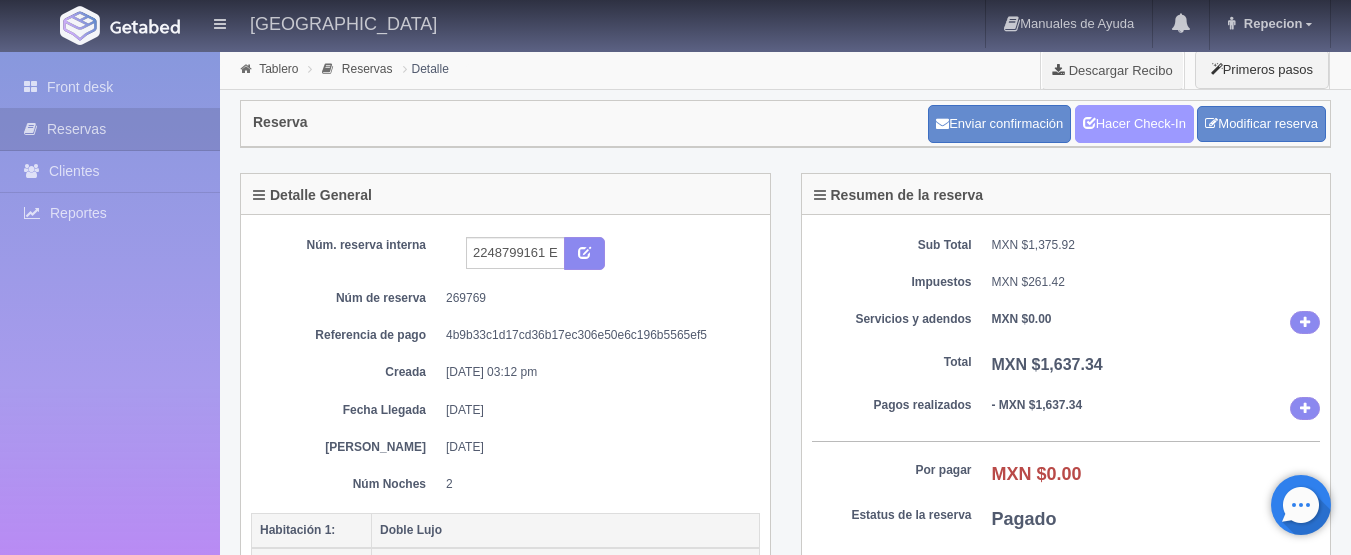 click on "Hacer Check-In" at bounding box center (1134, 124) 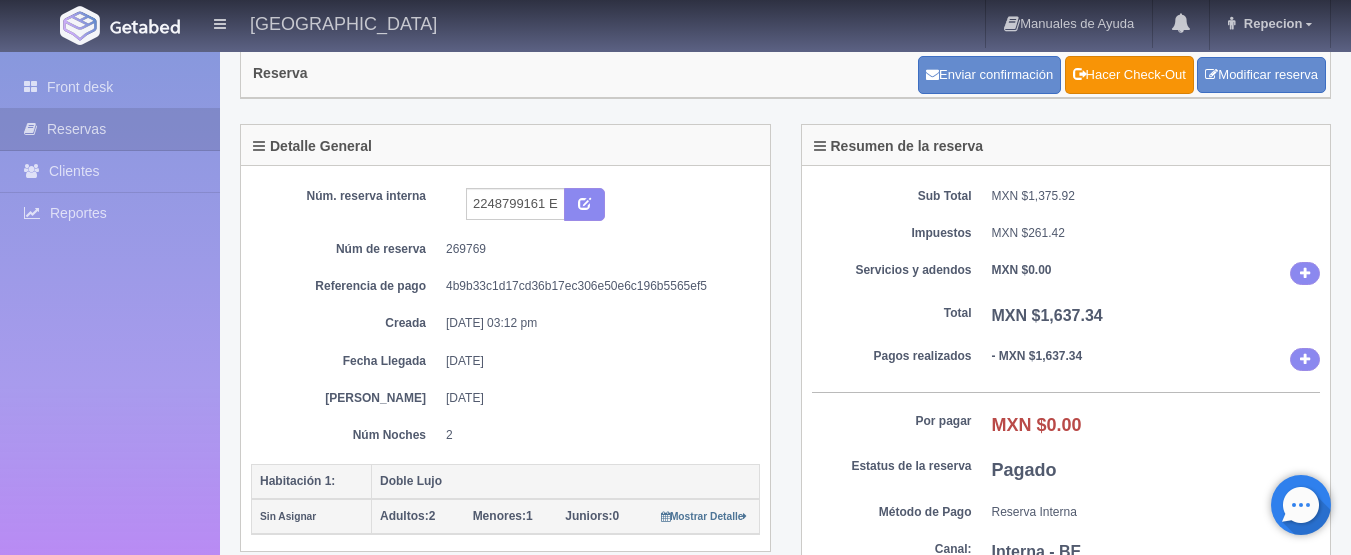 scroll, scrollTop: 0, scrollLeft: 0, axis: both 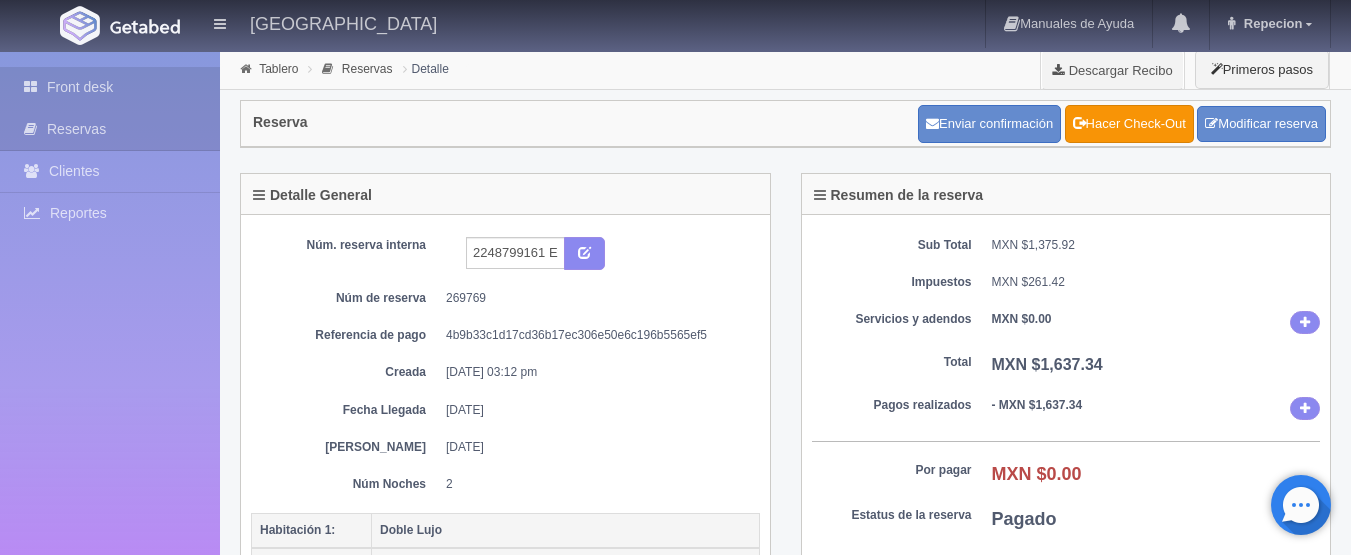 click on "Front desk" at bounding box center [110, 87] 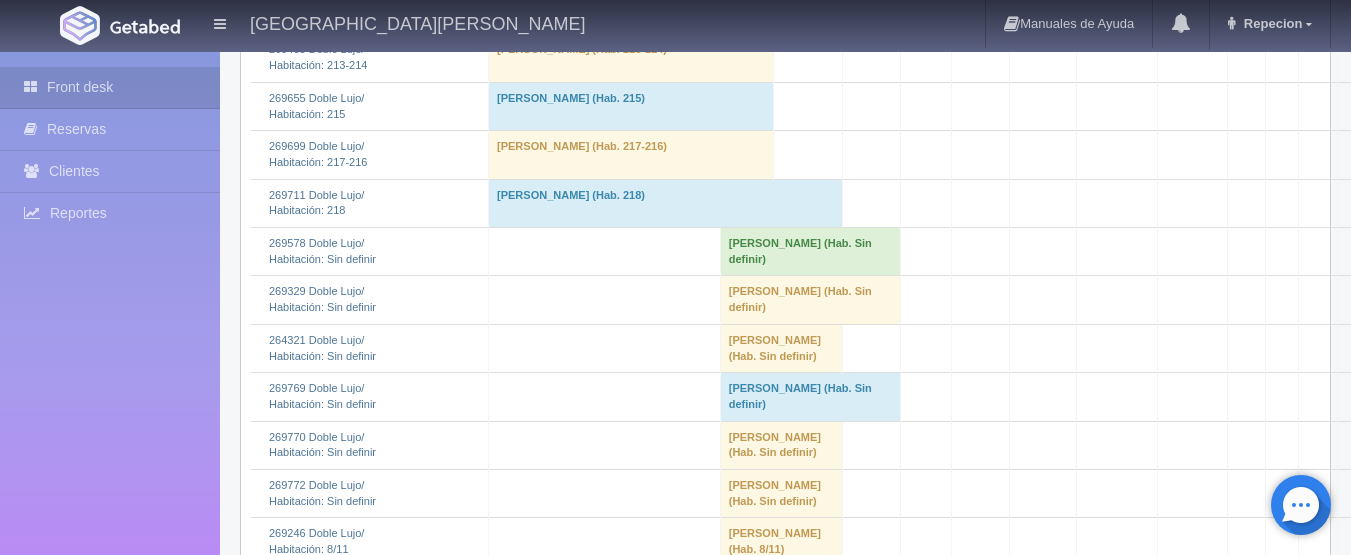 scroll, scrollTop: 1400, scrollLeft: 0, axis: vertical 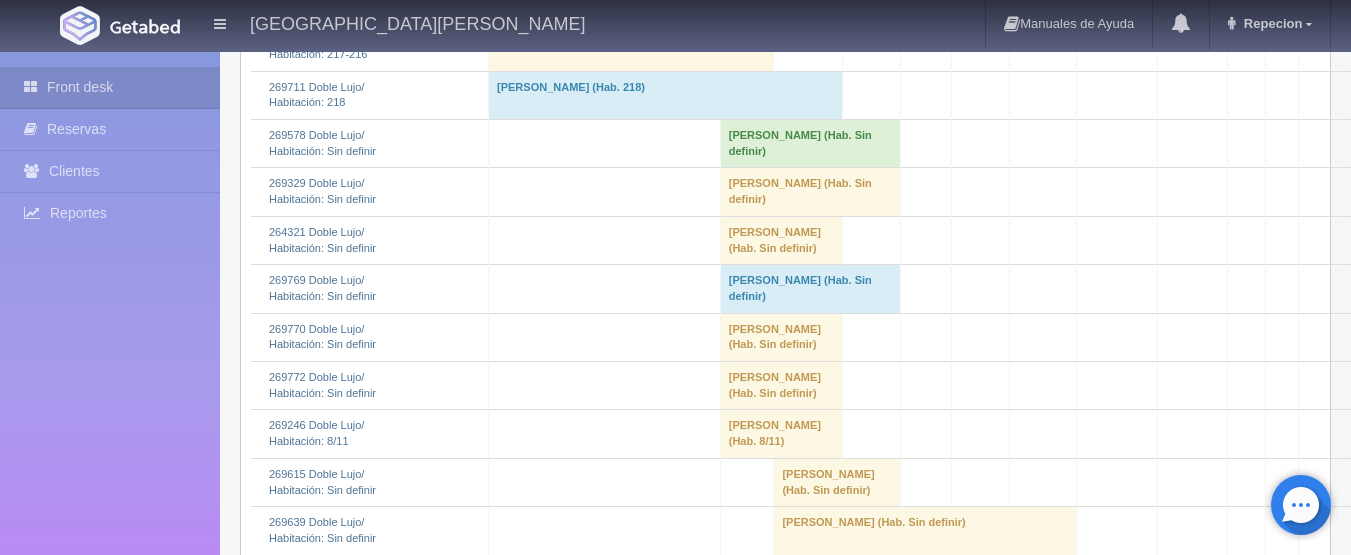 click on "Rodolfo Chavez Avila 												(Hab. Sin definir)" at bounding box center (810, 289) 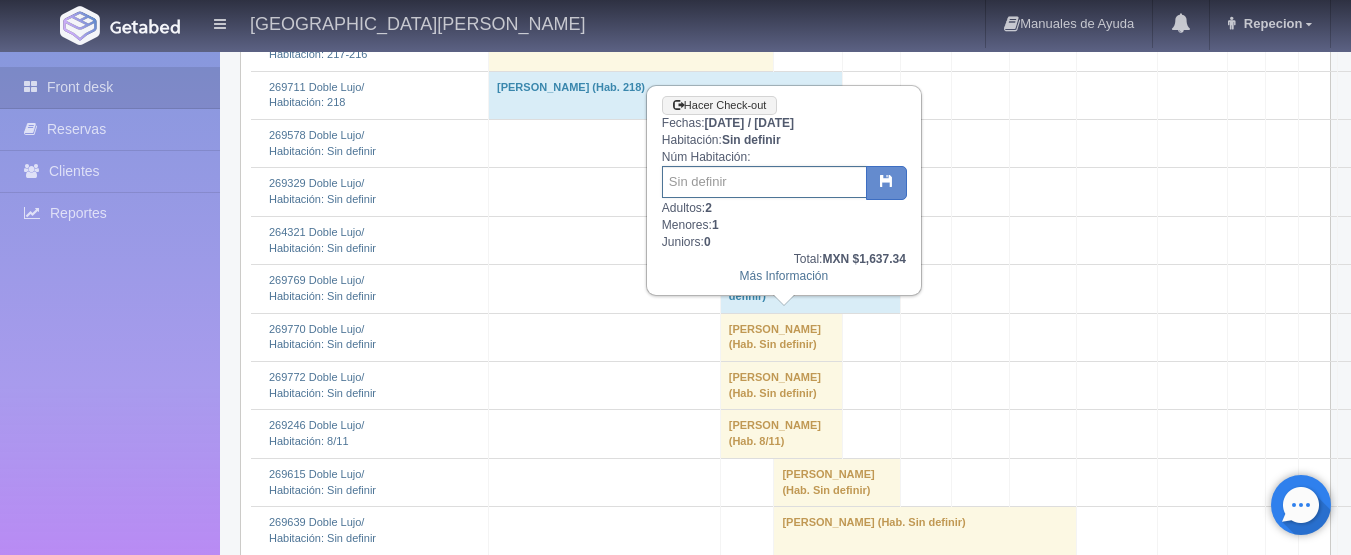 click at bounding box center [764, 182] 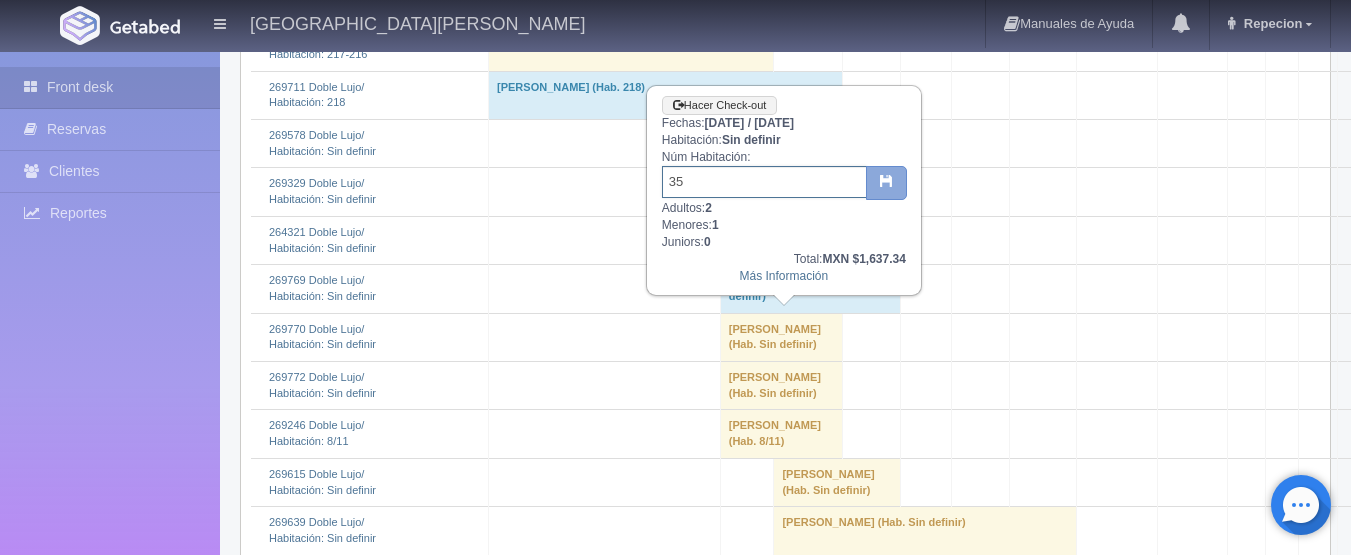 type on "35" 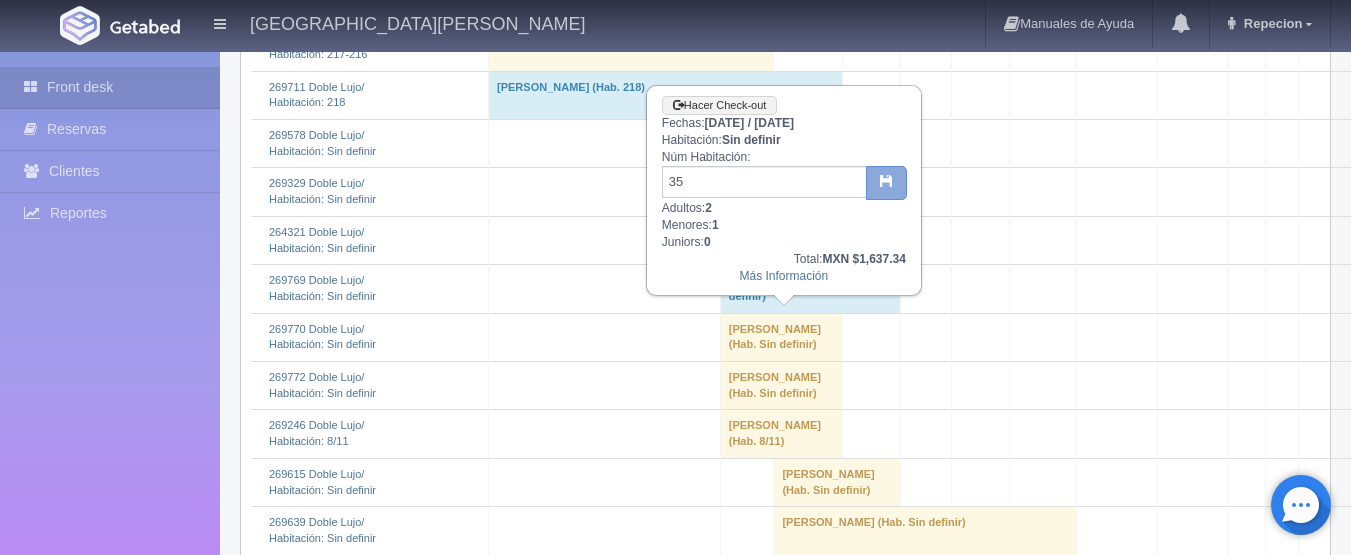 click at bounding box center [886, 180] 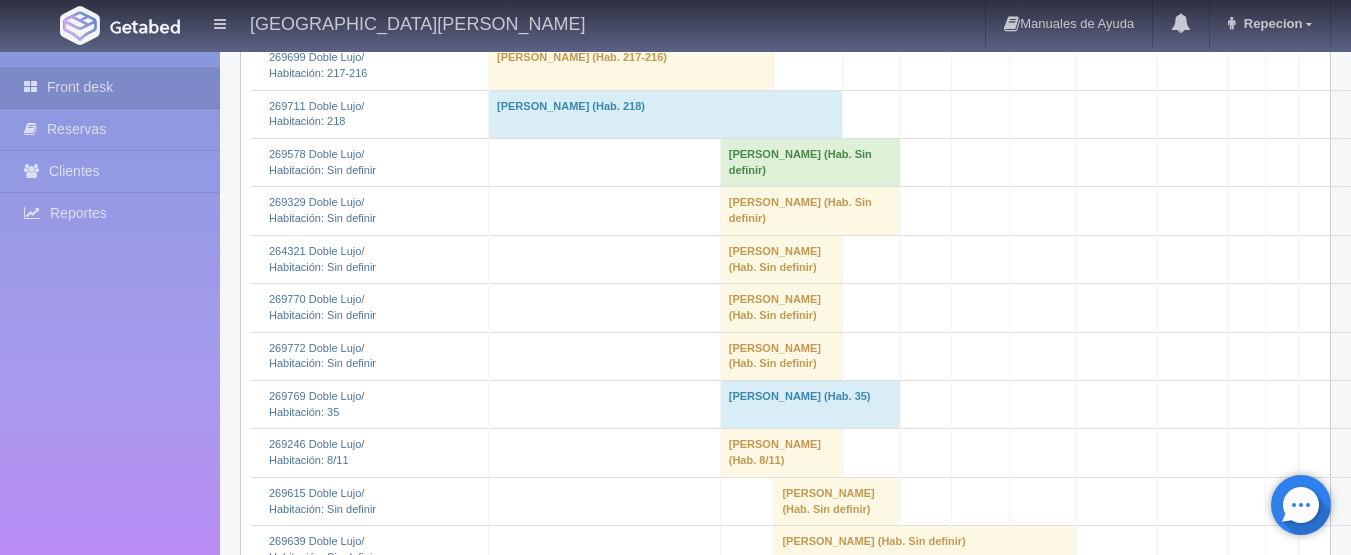 scroll, scrollTop: 1400, scrollLeft: 0, axis: vertical 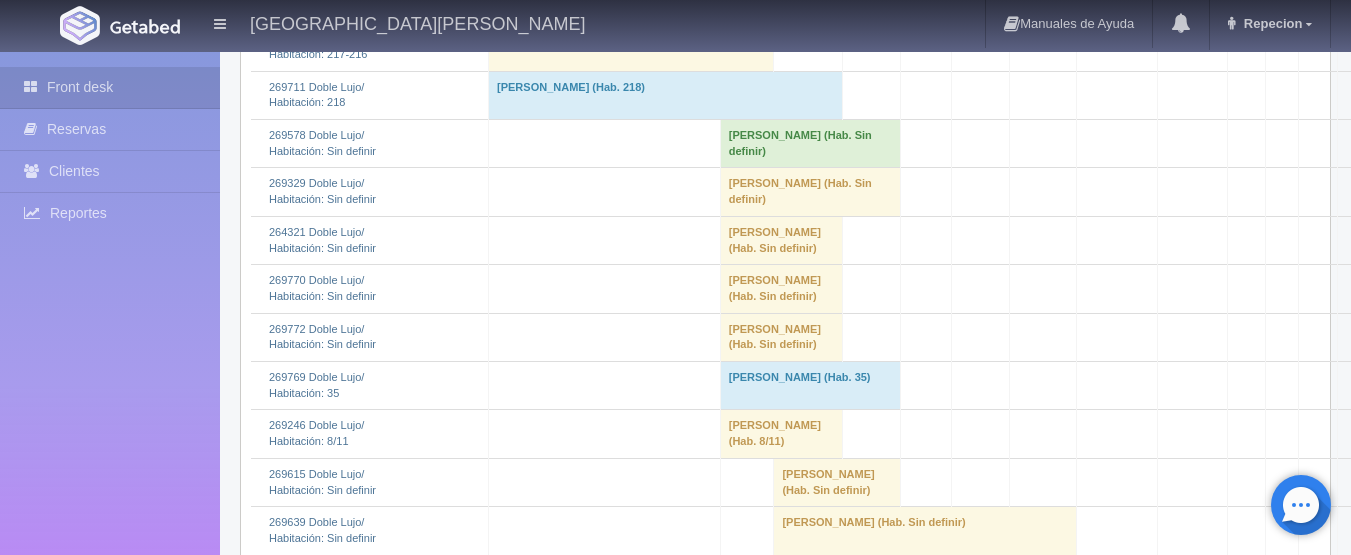 click on "Carlos  Avila 												(Hab. Sin definir)" at bounding box center [810, 192] 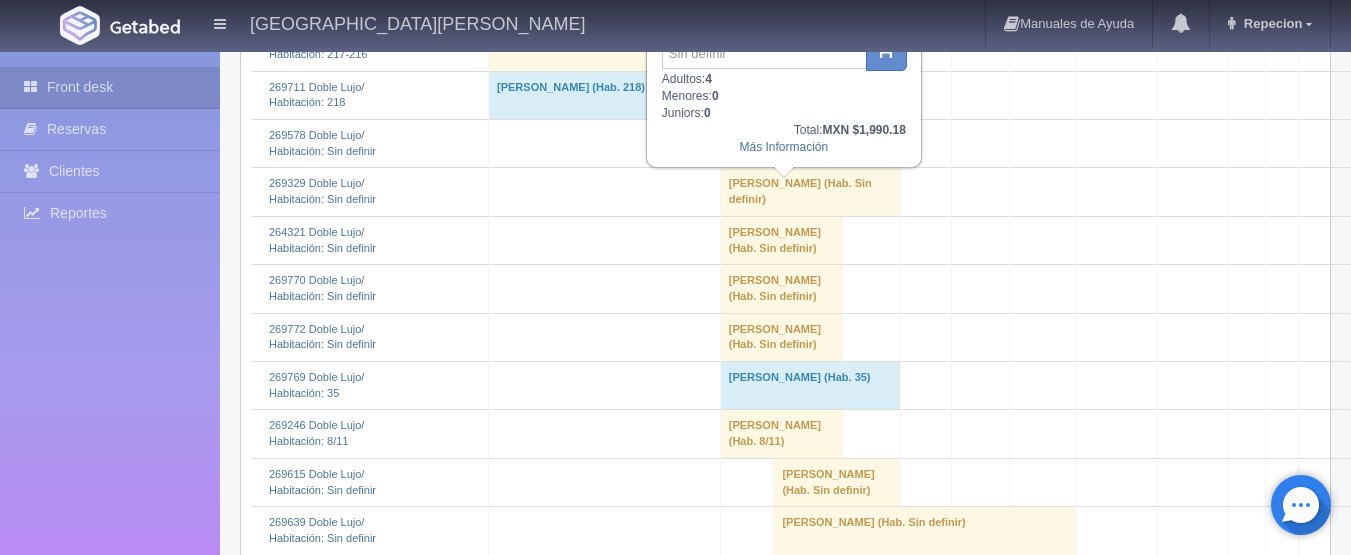 click on "Carlos  Avila 												(Hab. Sin definir)" at bounding box center (810, 192) 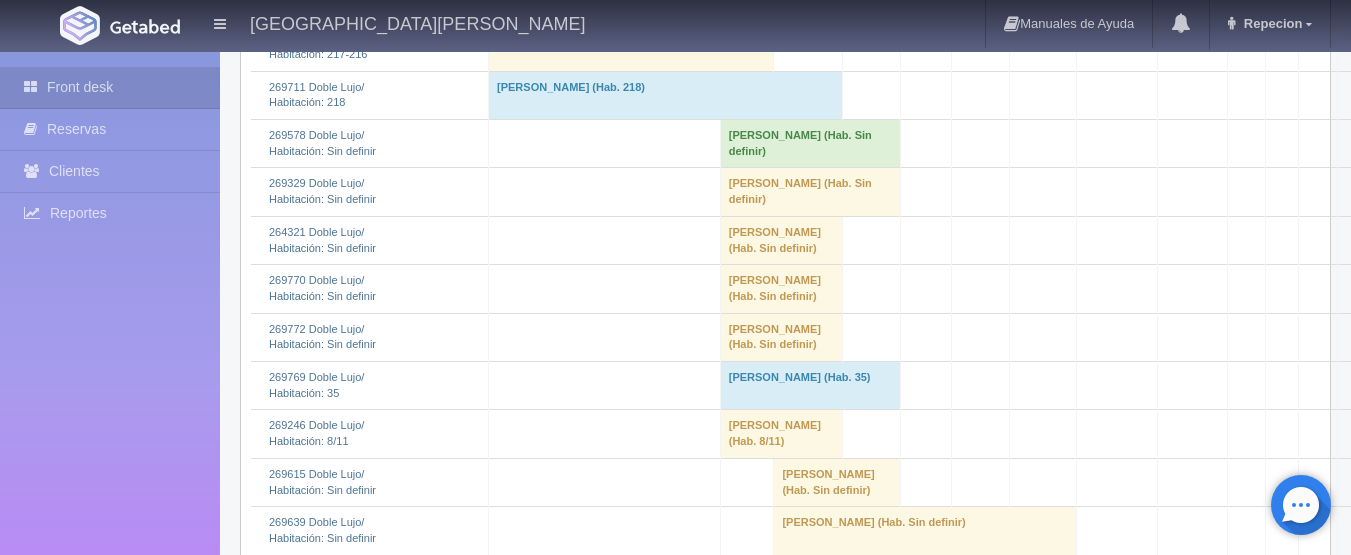click on "Lizaidys Isaac guevara 												(Hab. Sin definir)" at bounding box center (810, 144) 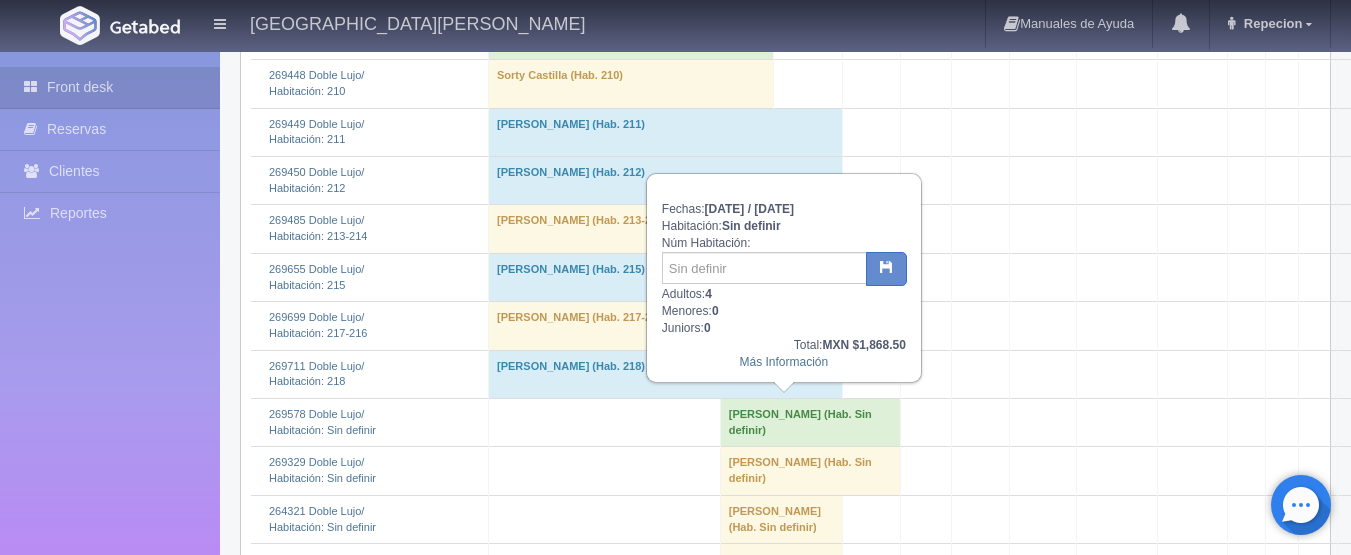 scroll, scrollTop: 1100, scrollLeft: 0, axis: vertical 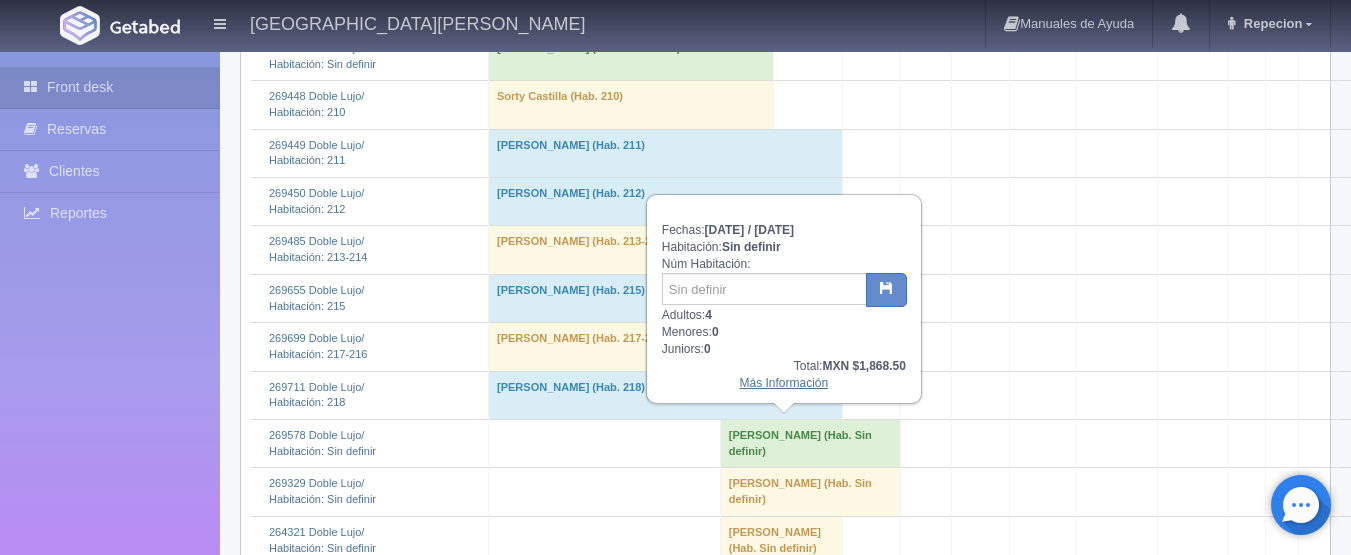 click on "Más Información" at bounding box center [783, 383] 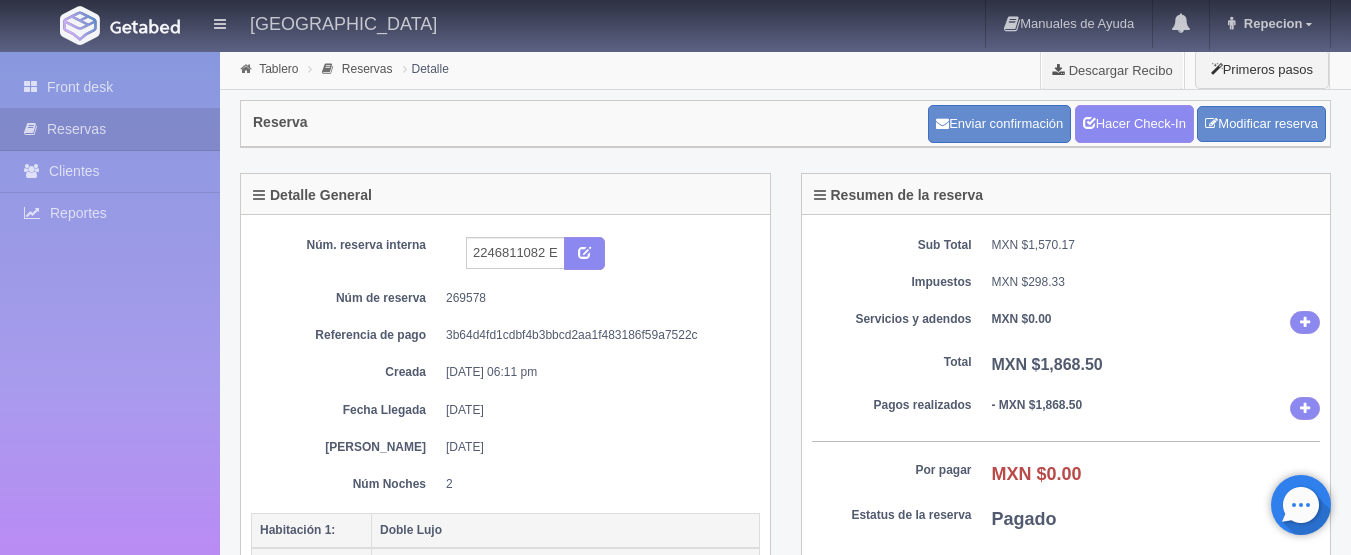 scroll, scrollTop: 0, scrollLeft: 0, axis: both 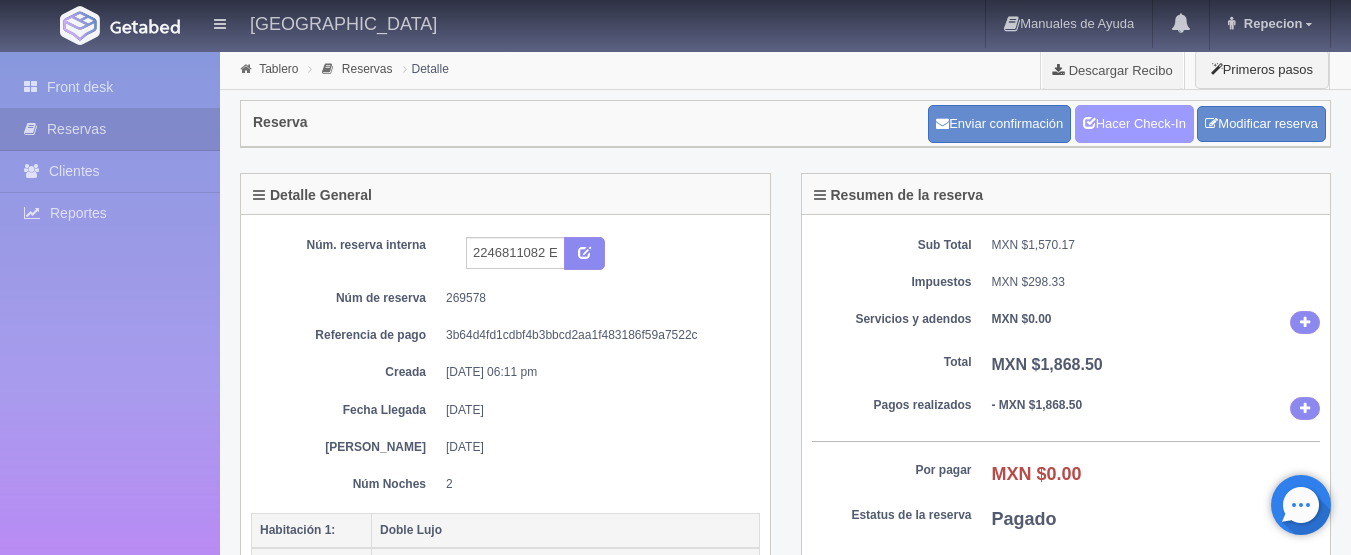 click on "Hacer Check-In" at bounding box center [1134, 124] 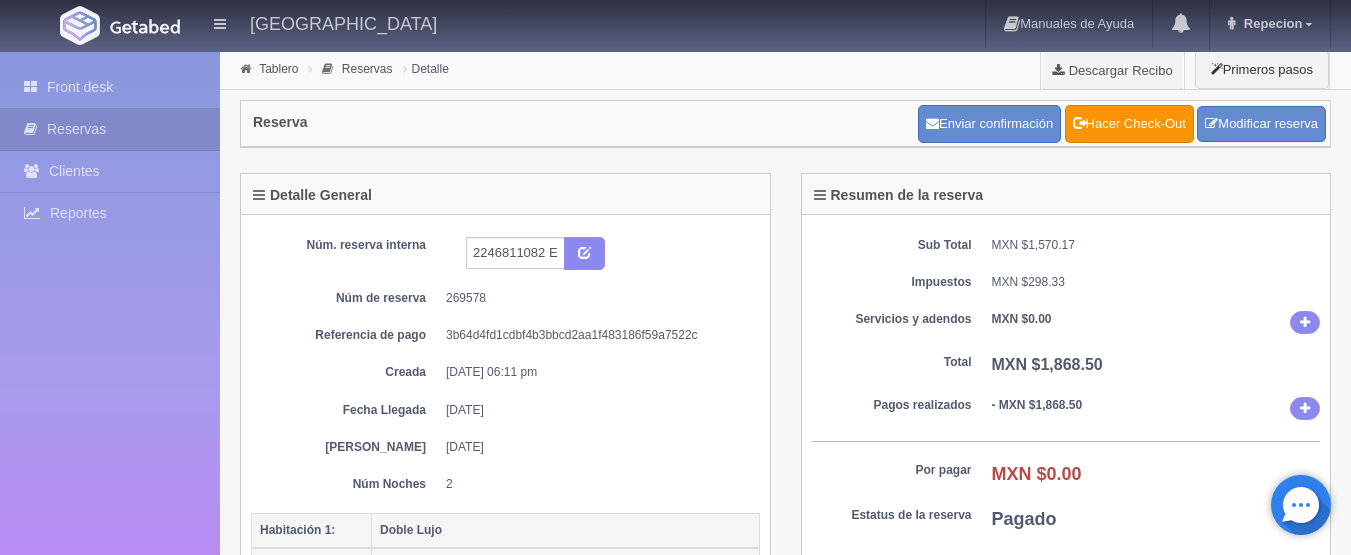 scroll, scrollTop: 0, scrollLeft: 0, axis: both 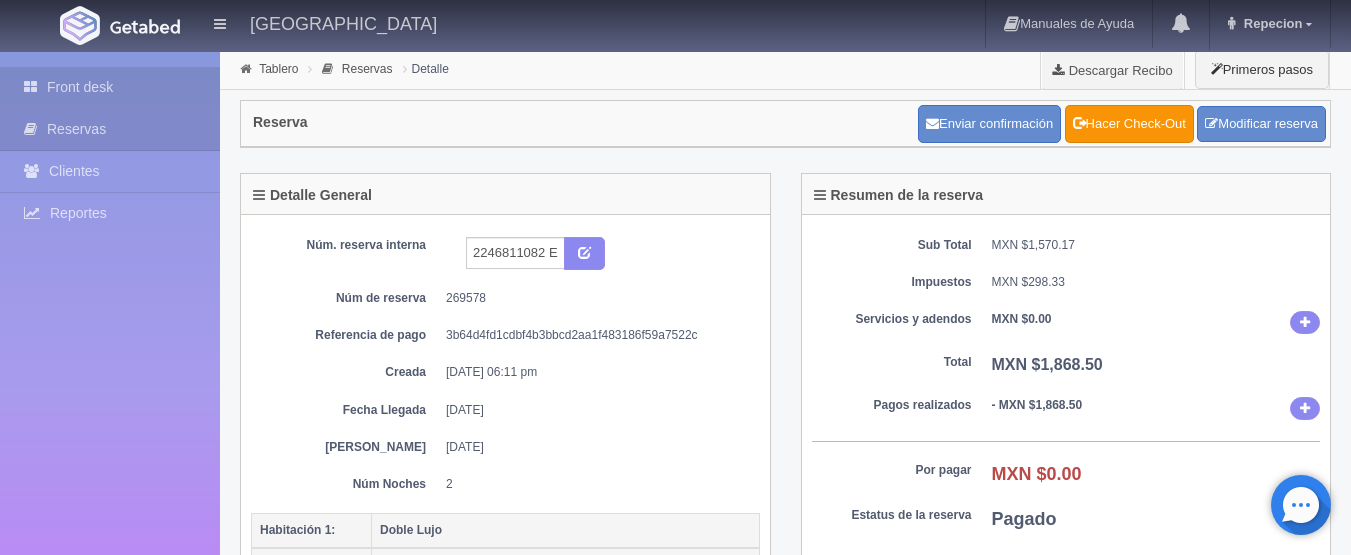 click on "Front desk" at bounding box center [110, 87] 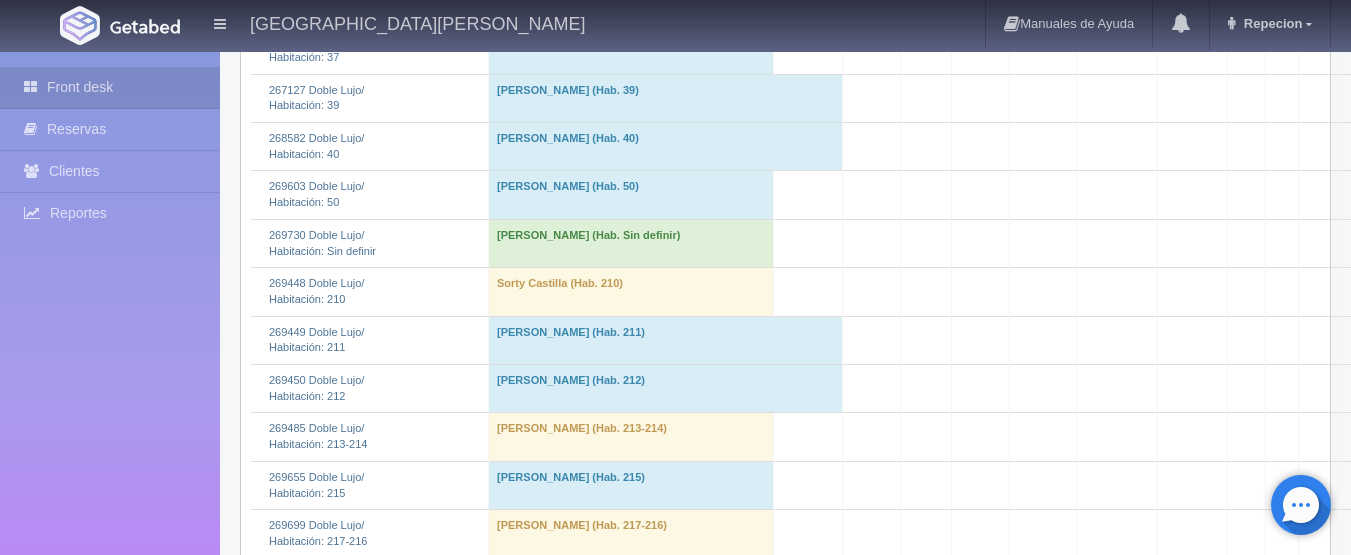scroll, scrollTop: 1200, scrollLeft: 0, axis: vertical 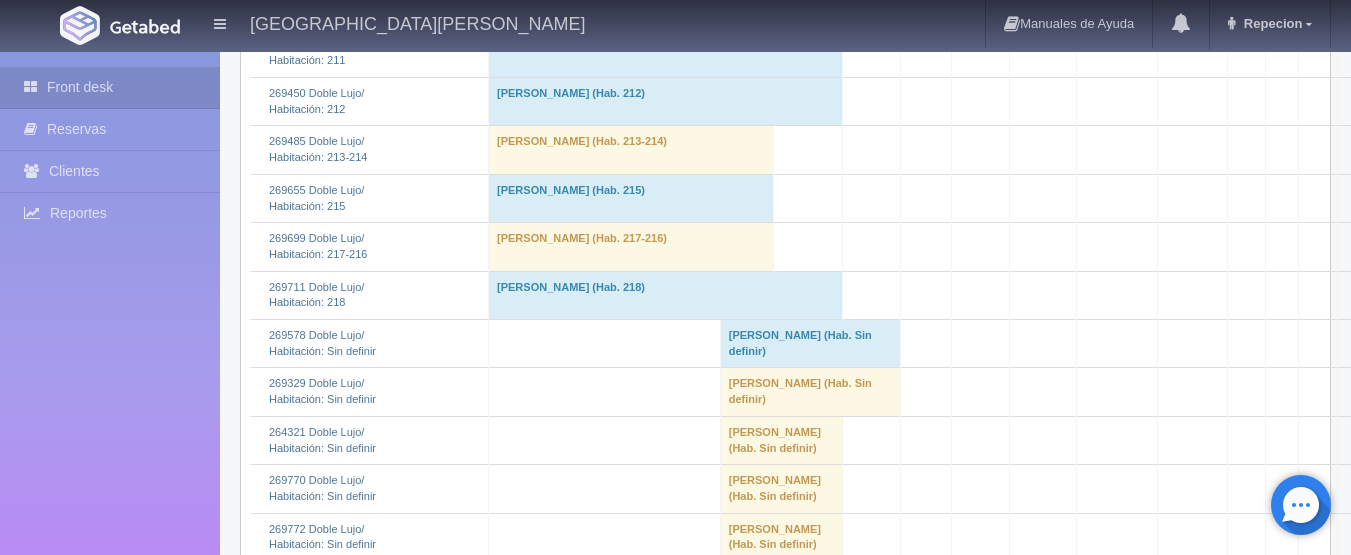 click on "[PERSON_NAME] 												(Hab. Sin definir)" at bounding box center (810, 344) 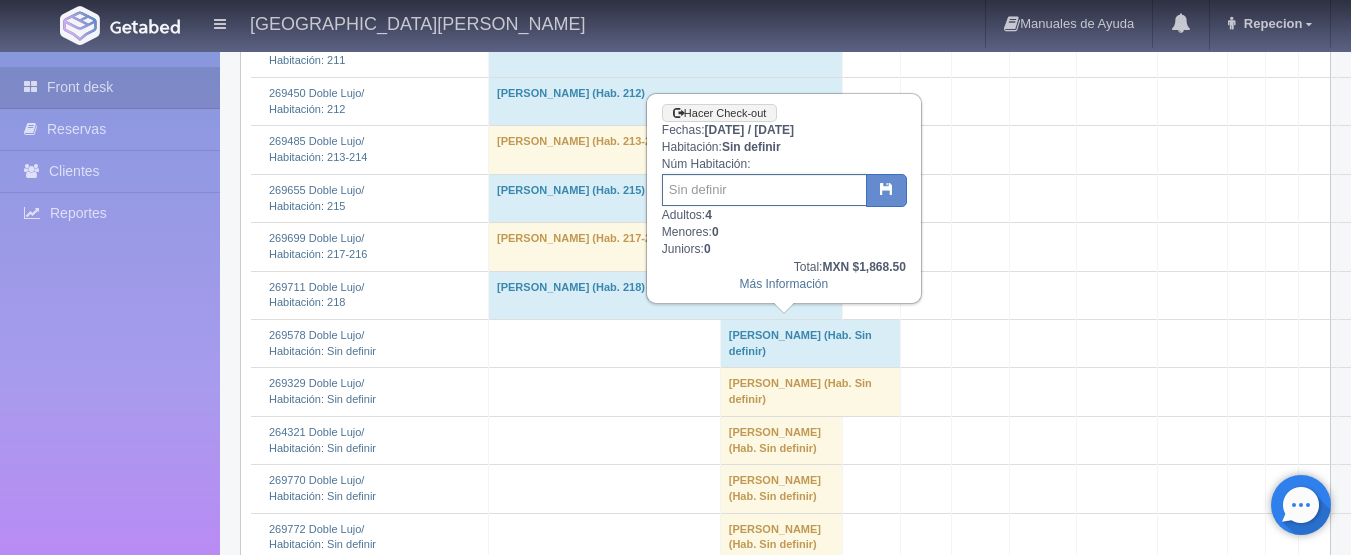 click at bounding box center (764, 190) 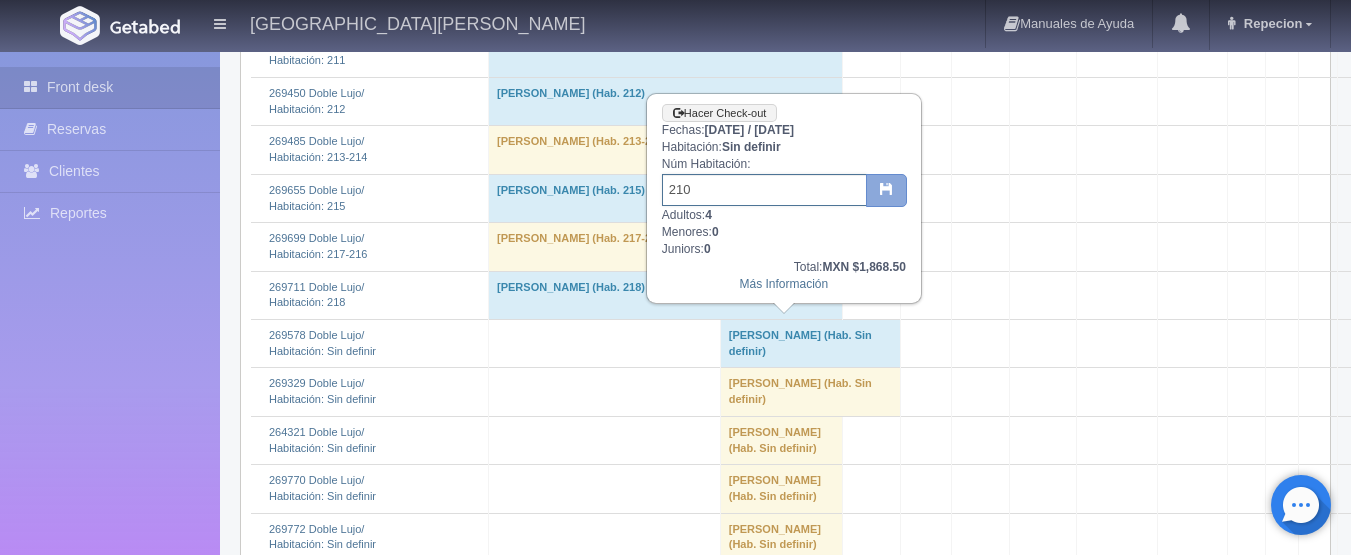 type on "210" 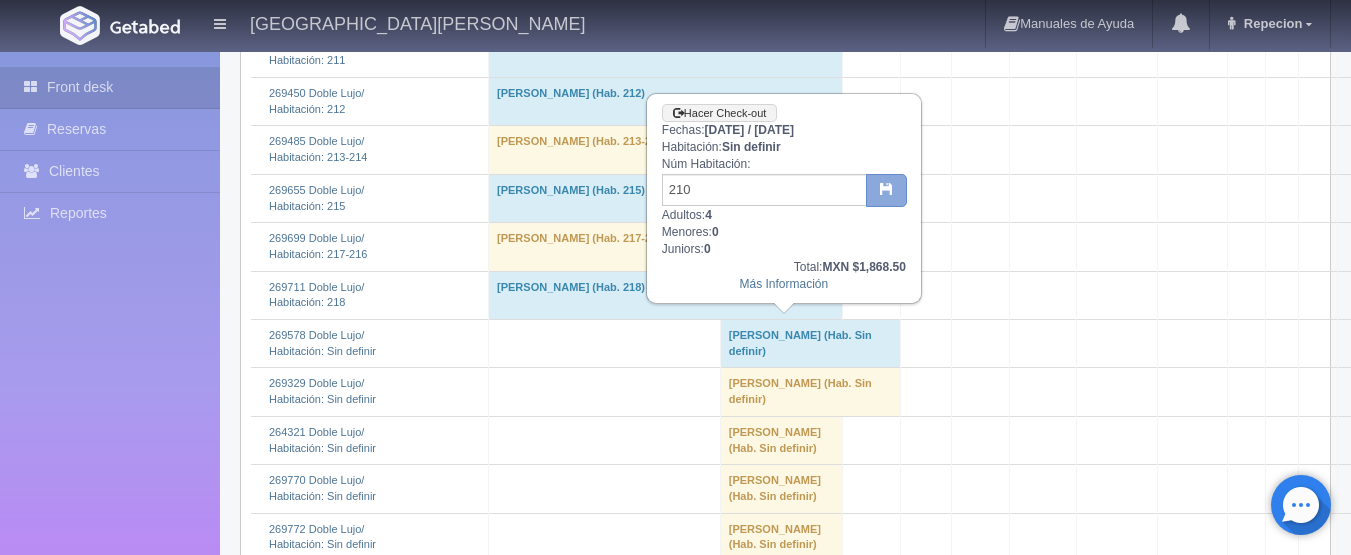 click at bounding box center [886, 191] 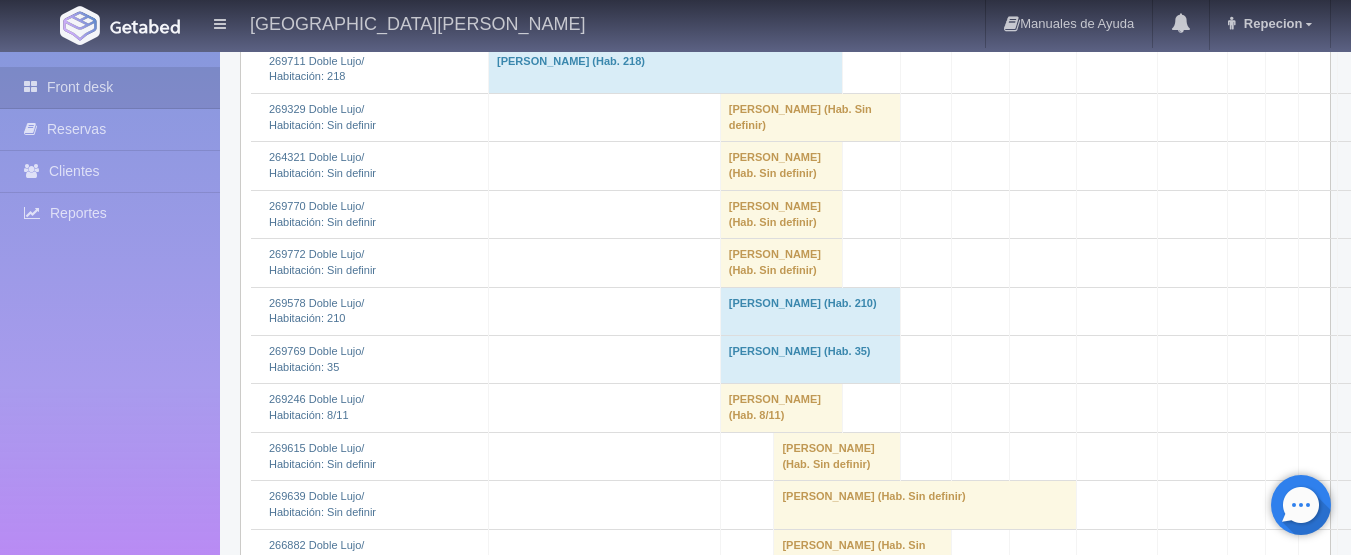 scroll, scrollTop: 1400, scrollLeft: 0, axis: vertical 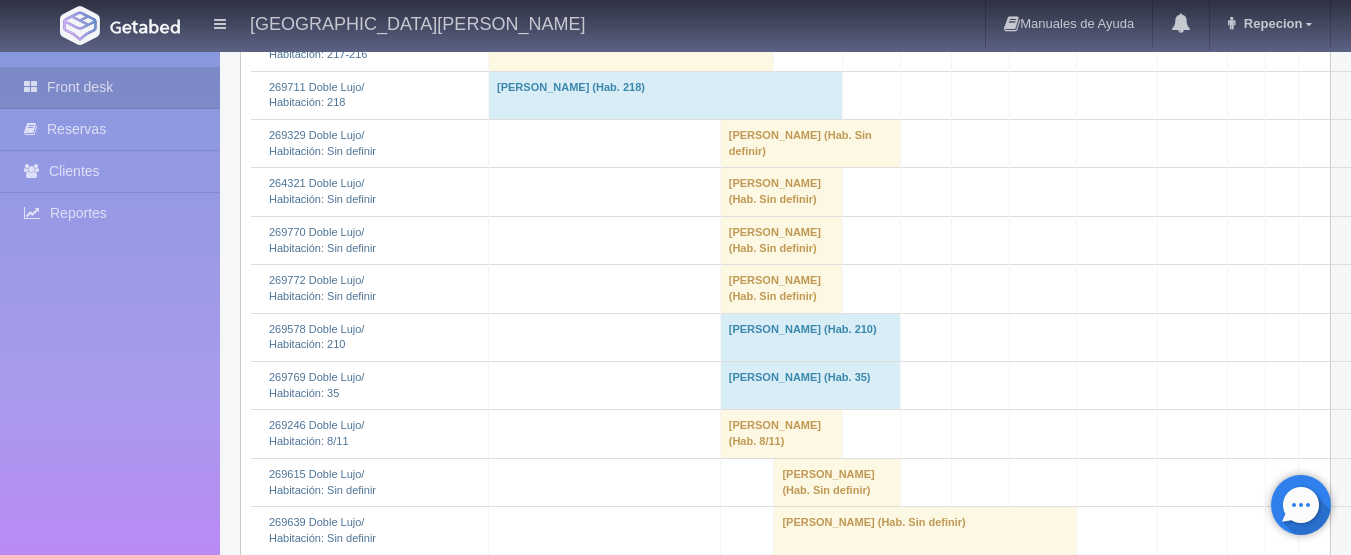 click on "karyme lilian muñoz silvas 												(Hab. Sin definir)" at bounding box center [781, 192] 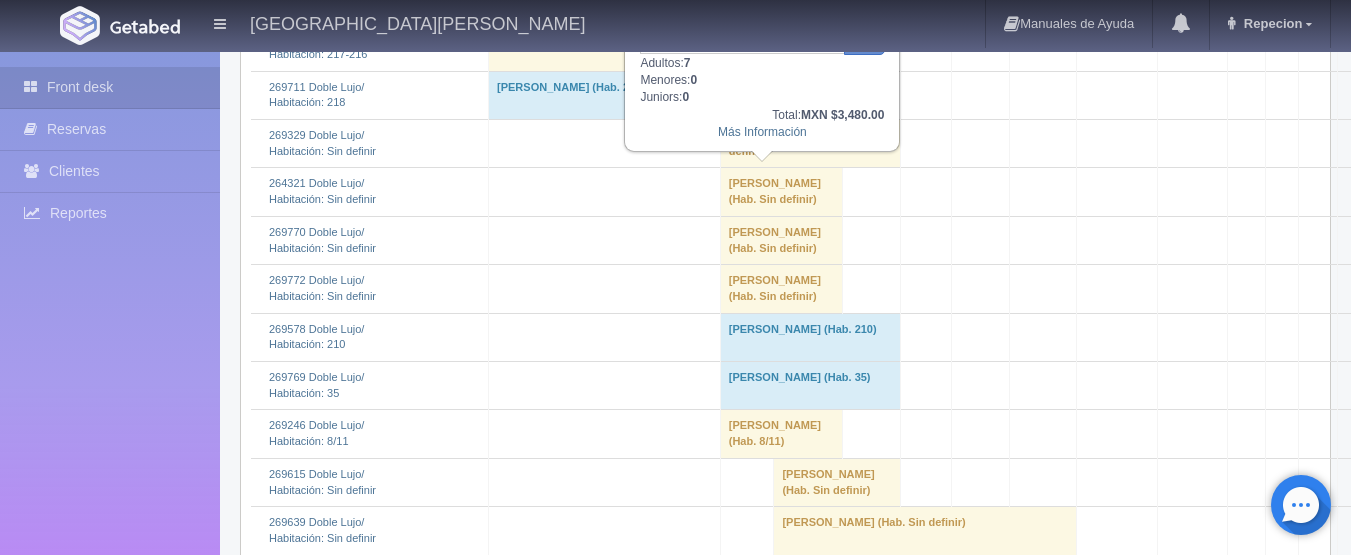 scroll, scrollTop: 1300, scrollLeft: 0, axis: vertical 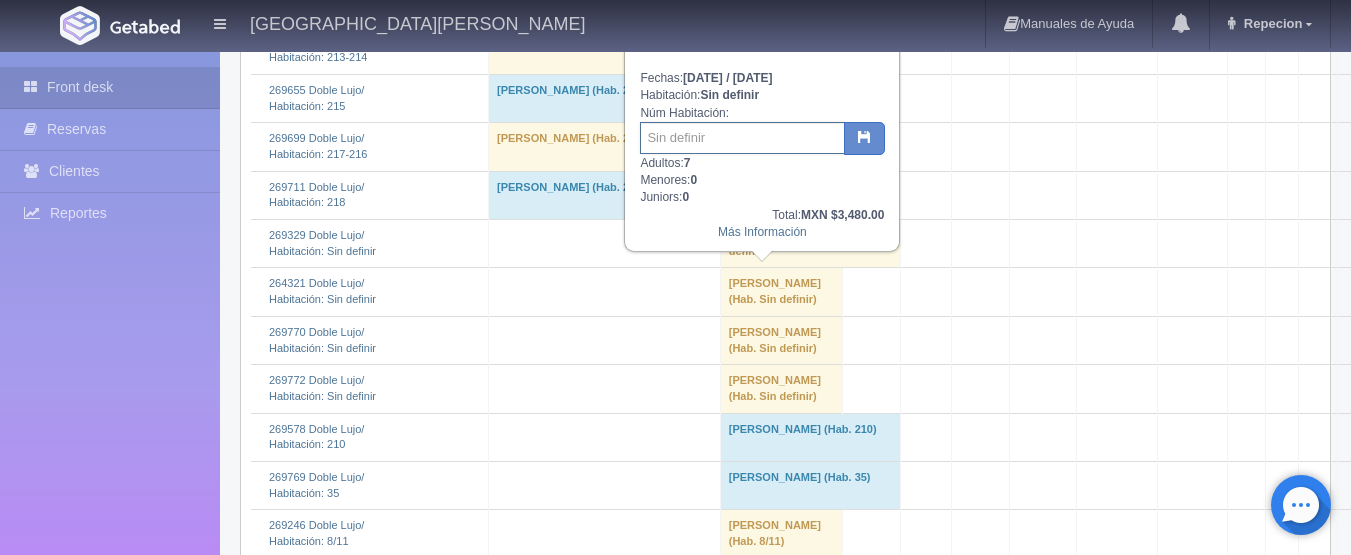 click at bounding box center [742, 138] 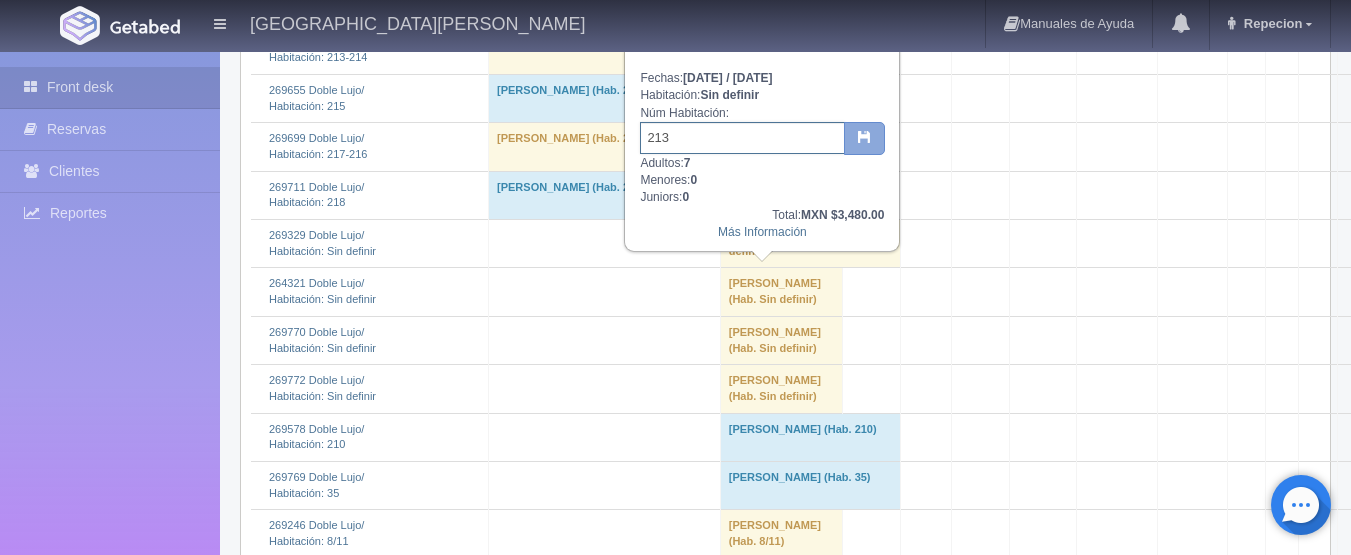 type on "213" 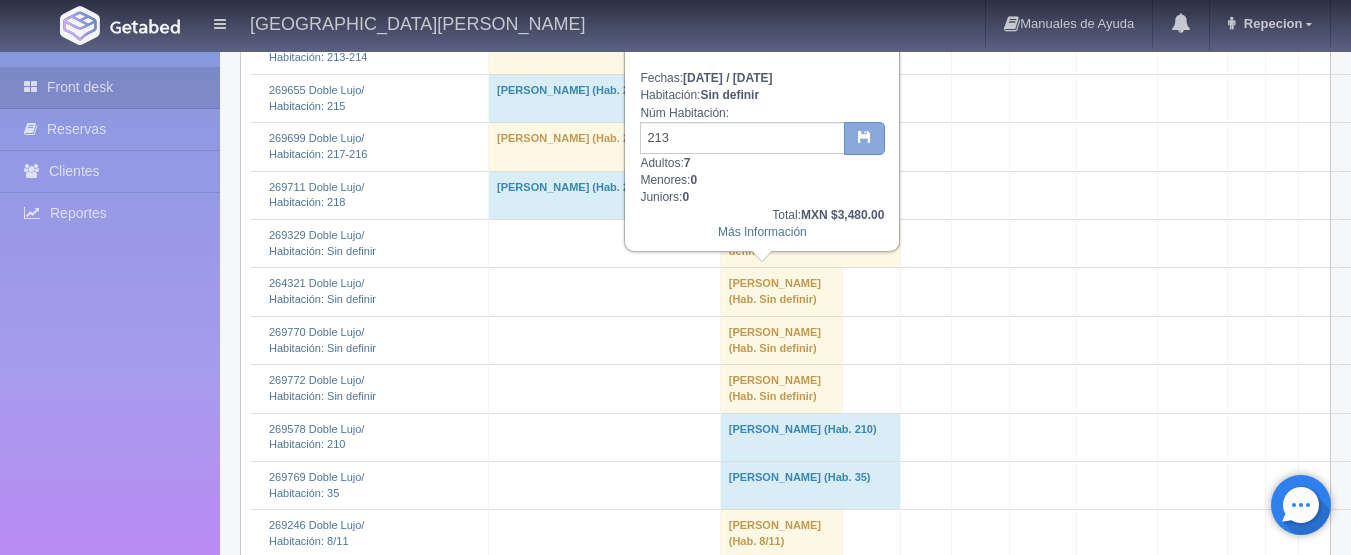 click at bounding box center [864, 139] 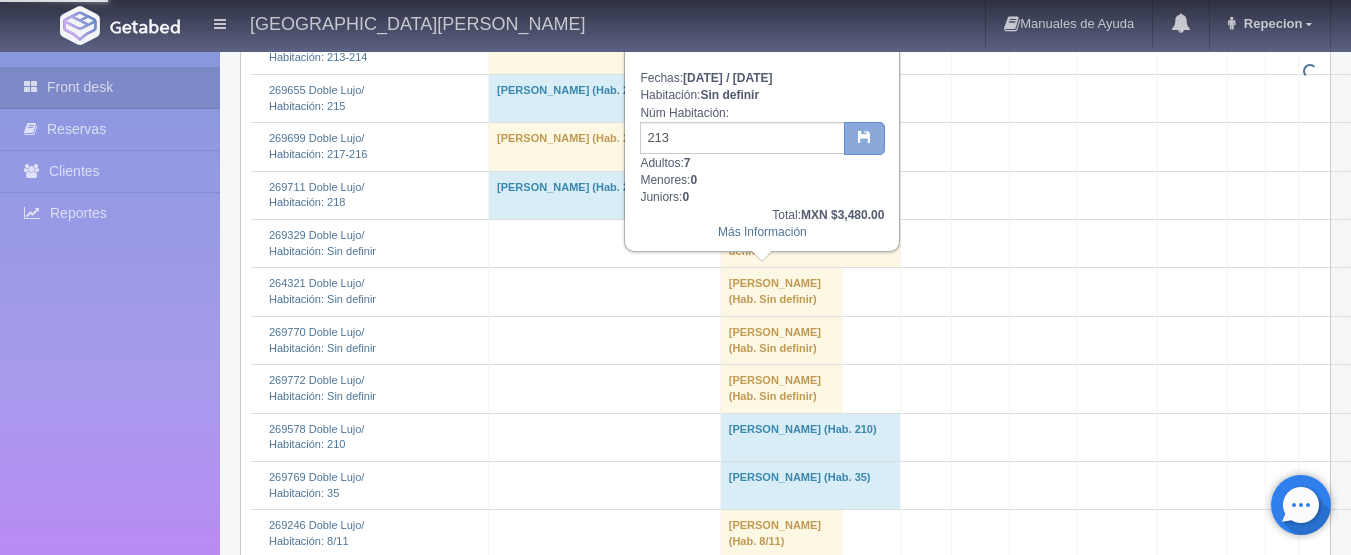 click at bounding box center [864, 139] 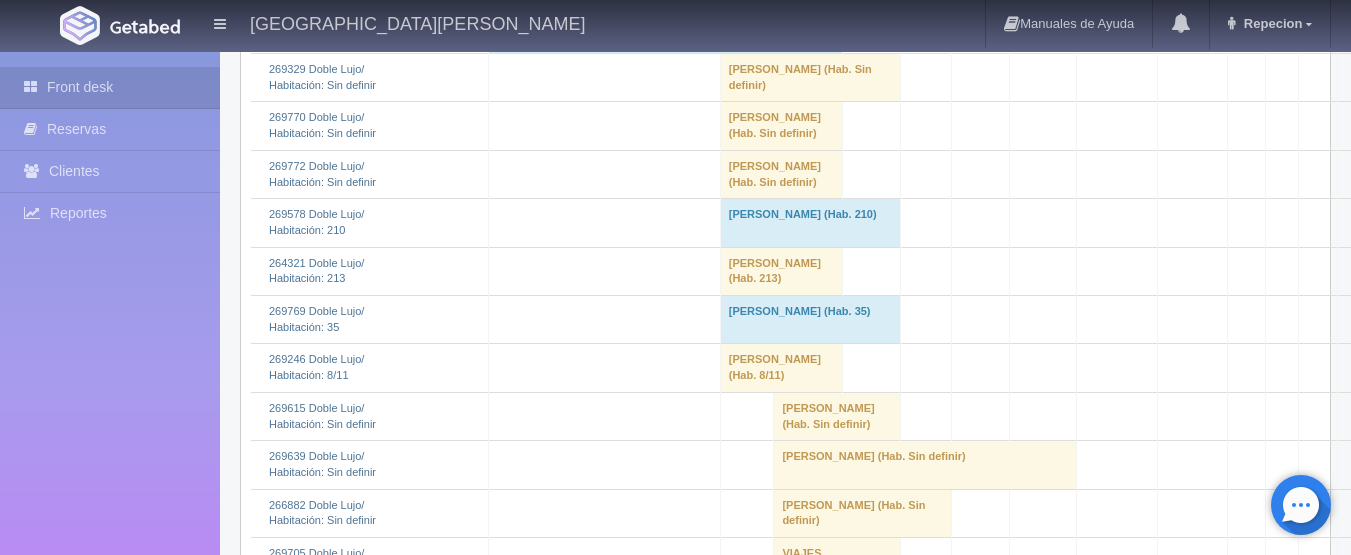 scroll, scrollTop: 1500, scrollLeft: 0, axis: vertical 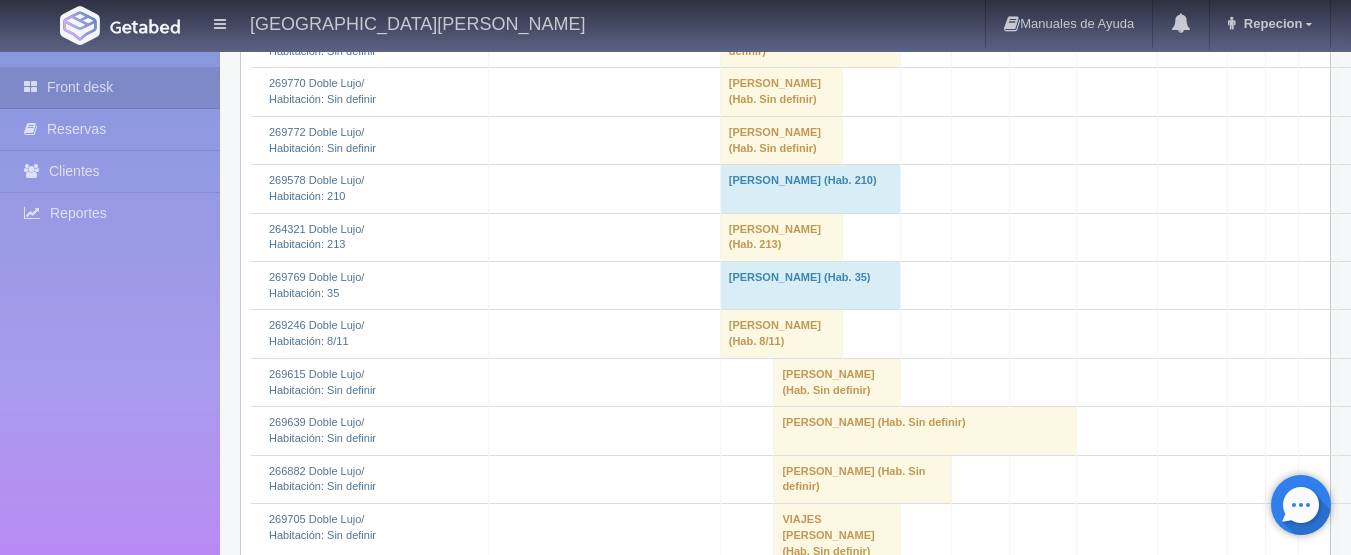 click on "karyme lilian muñoz silvas 												(Hab. 213)" at bounding box center [781, 237] 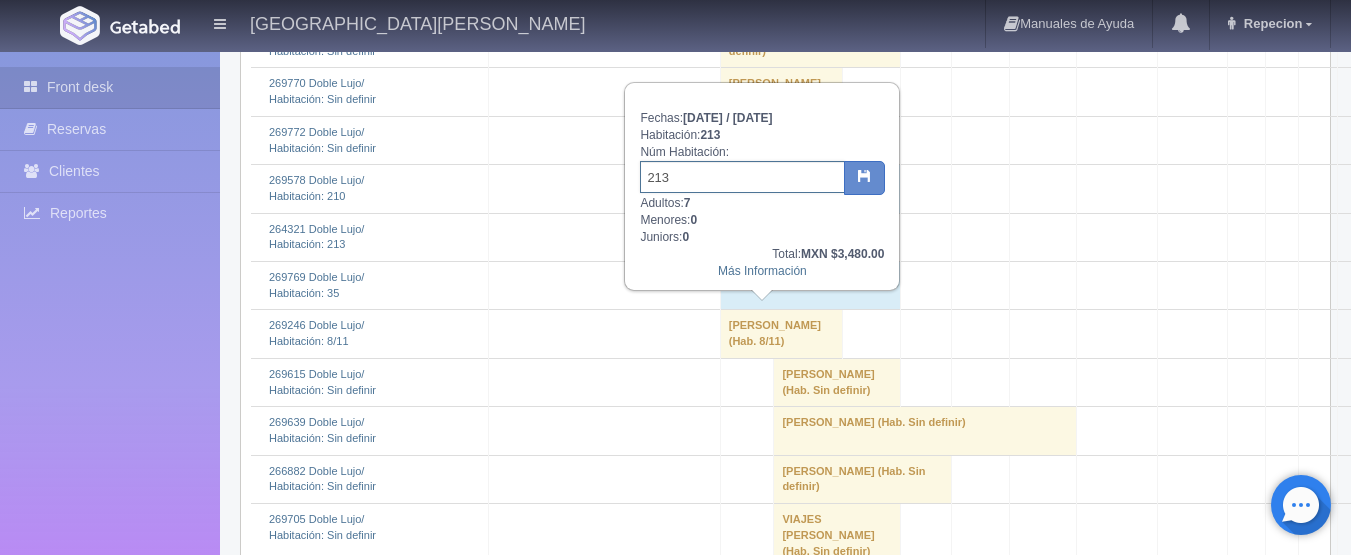 click on "213" at bounding box center [742, 177] 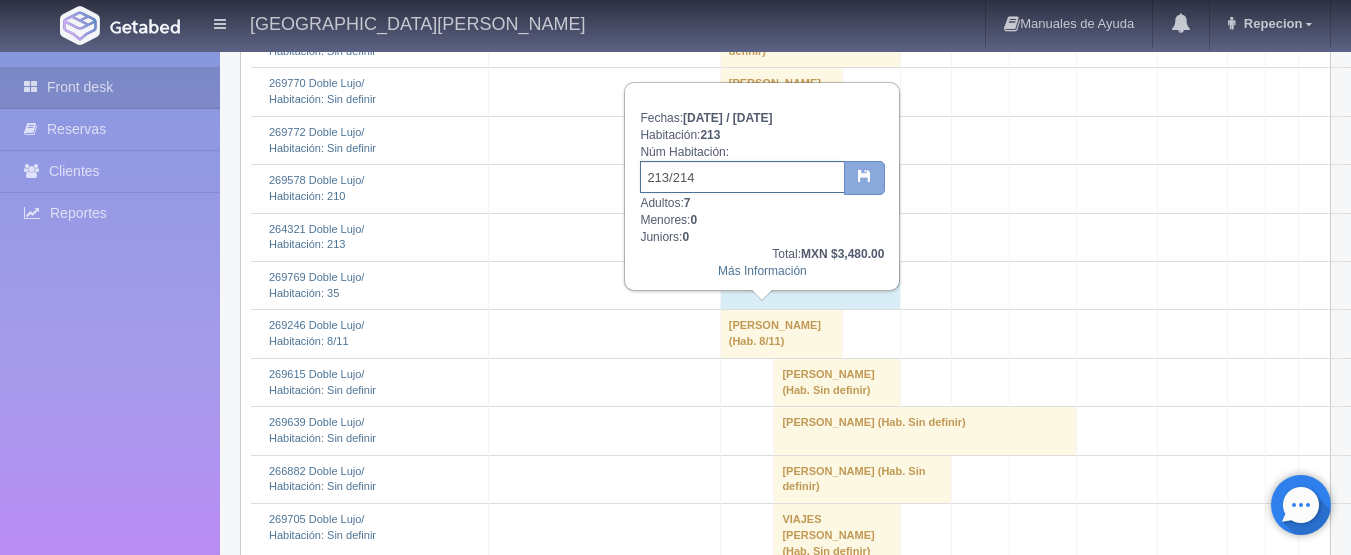 type on "213/214" 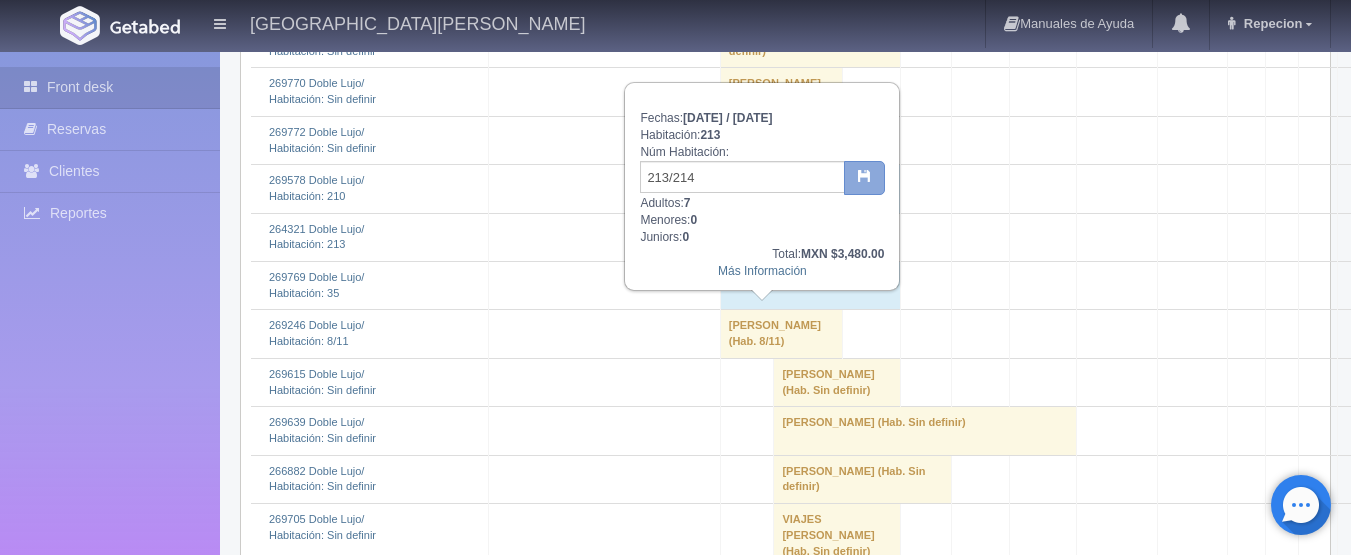 click at bounding box center (864, 178) 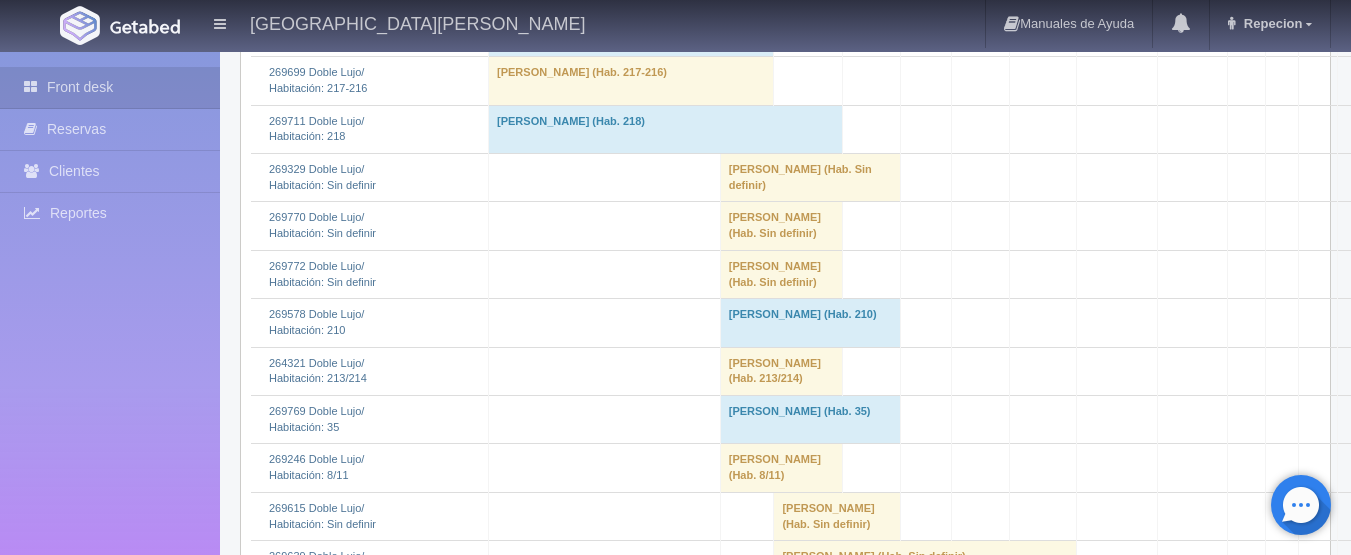 scroll, scrollTop: 1400, scrollLeft: 0, axis: vertical 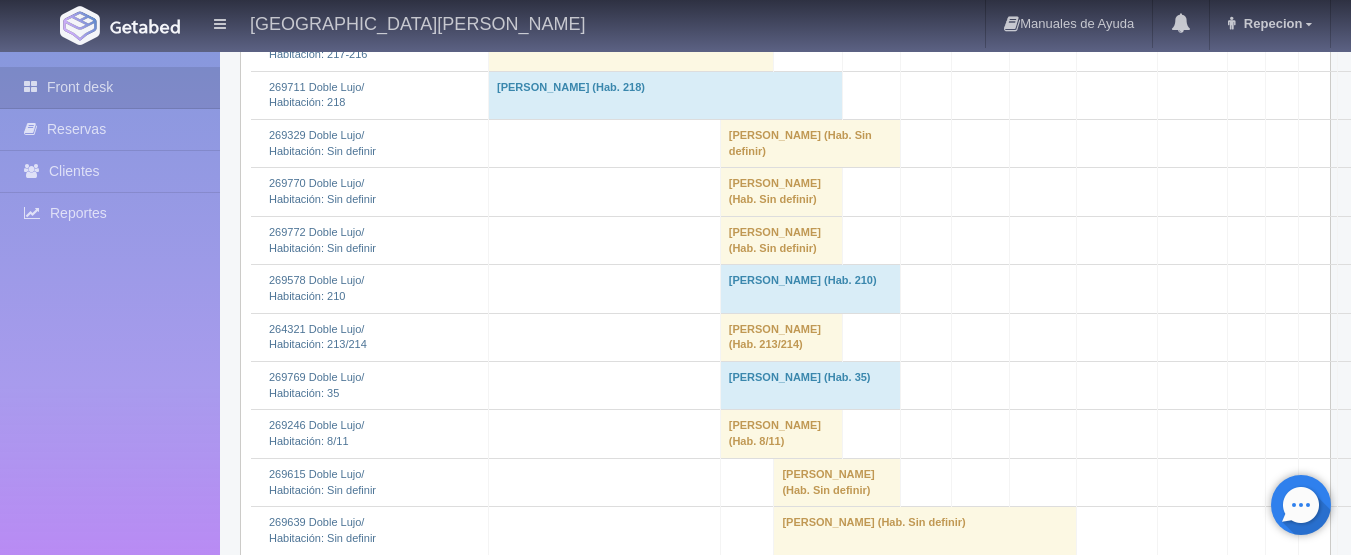 click on "Gustavo De la Colina 												(Hab. Sin definir)" at bounding box center (781, 240) 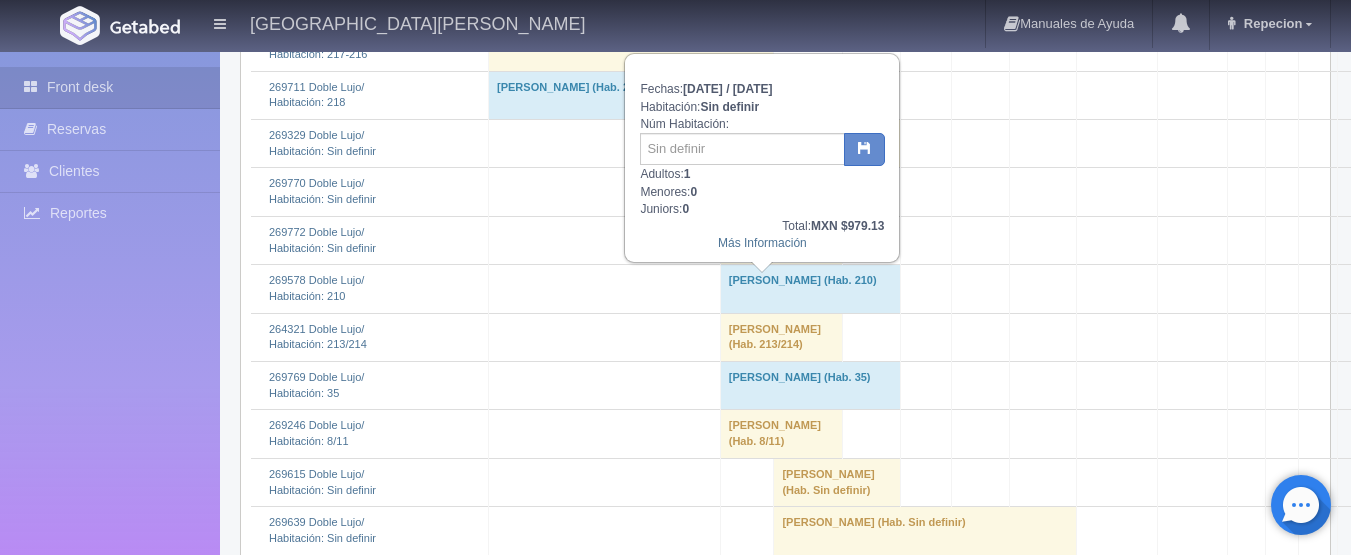 click on "[PERSON_NAME] 												(Hab. Sin definir)" at bounding box center [781, 240] 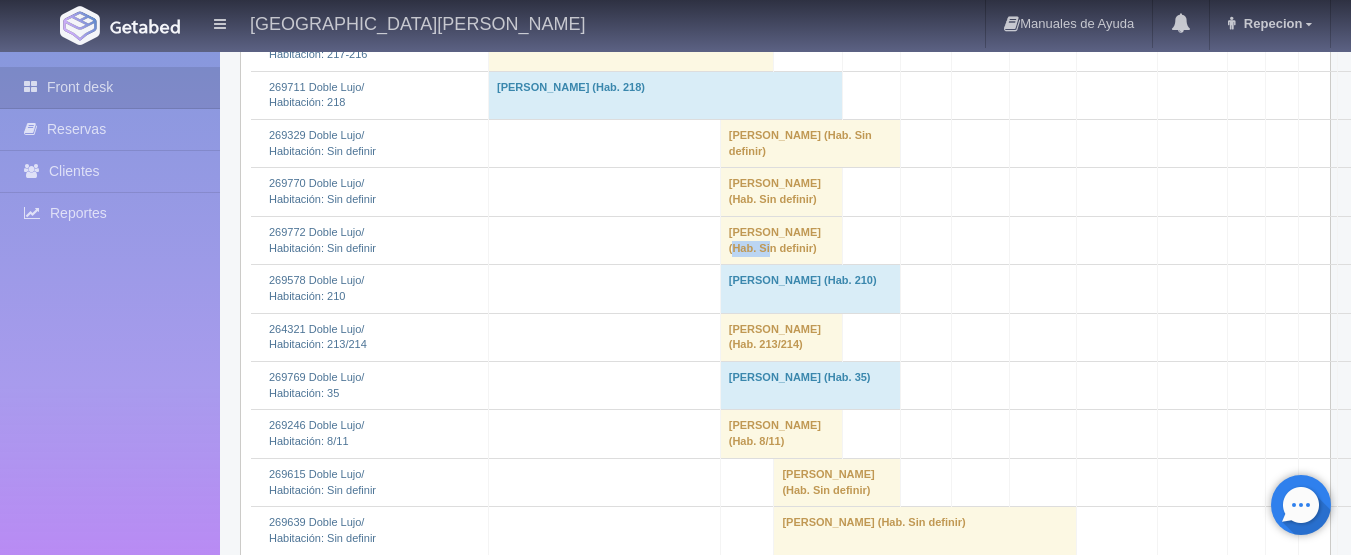 click on "[PERSON_NAME] 												(Hab. Sin definir)" at bounding box center (781, 240) 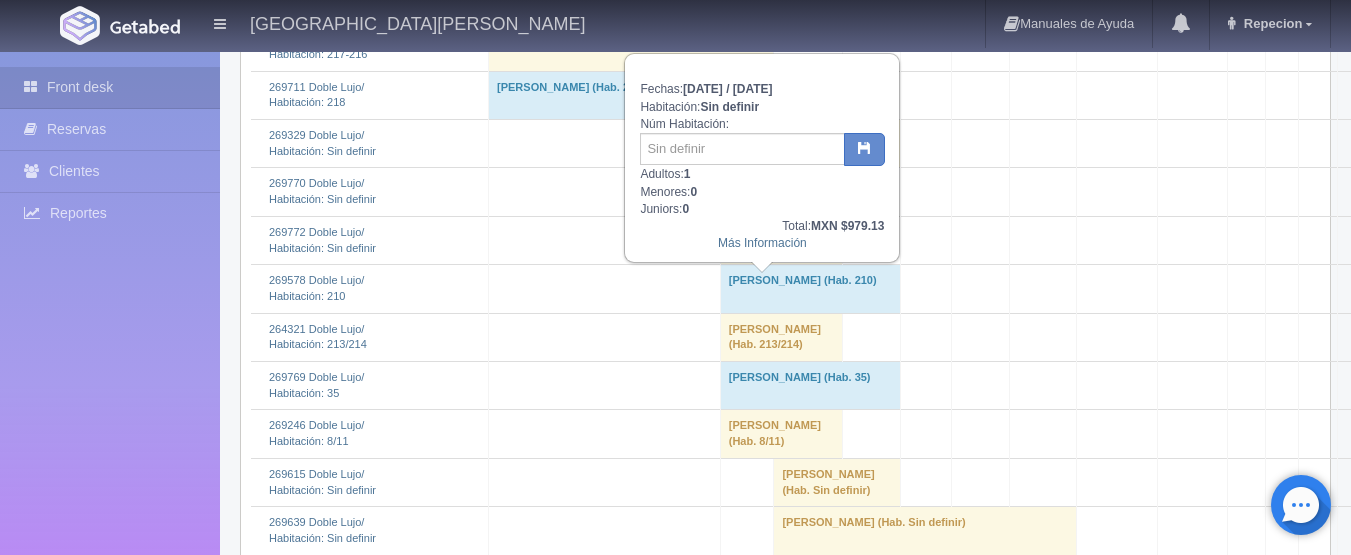 click on "[PERSON_NAME] 												(Hab. Sin definir)" at bounding box center (781, 240) 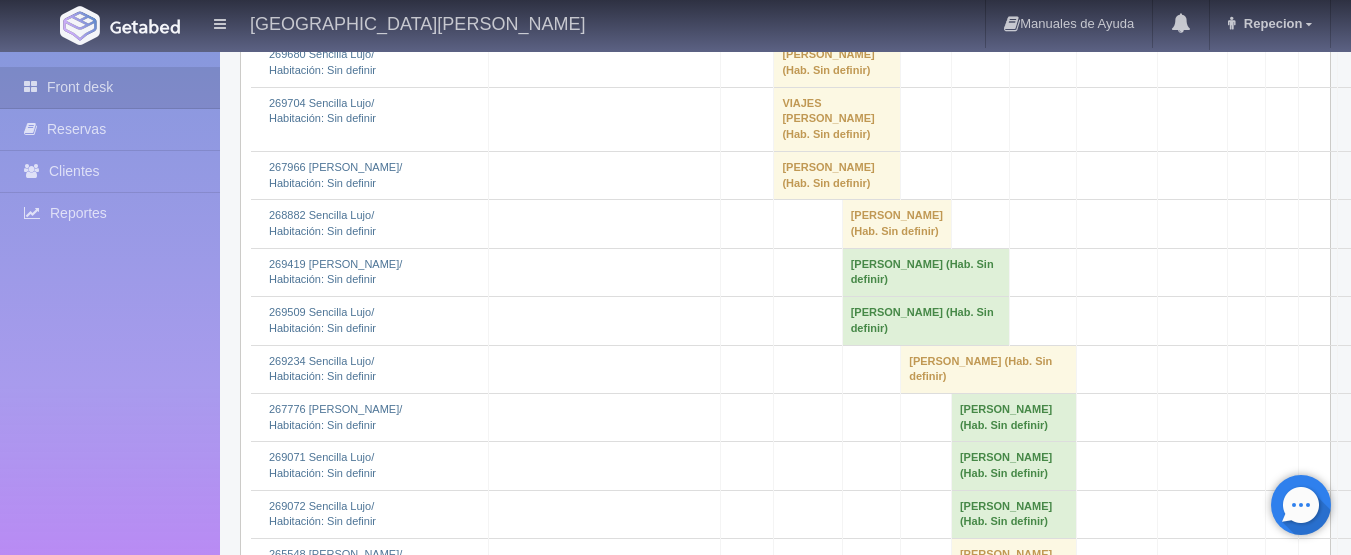 scroll, scrollTop: 3900, scrollLeft: 0, axis: vertical 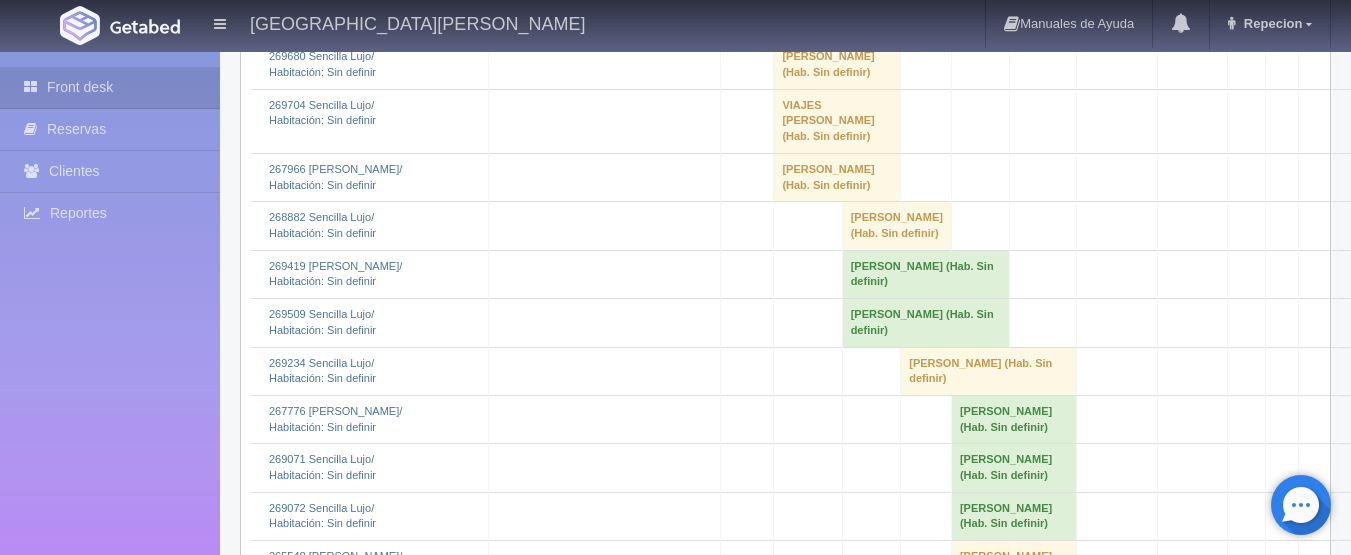 click on "[PERSON_NAME] 												(Hab. Sin definir)" at bounding box center (781, -177) 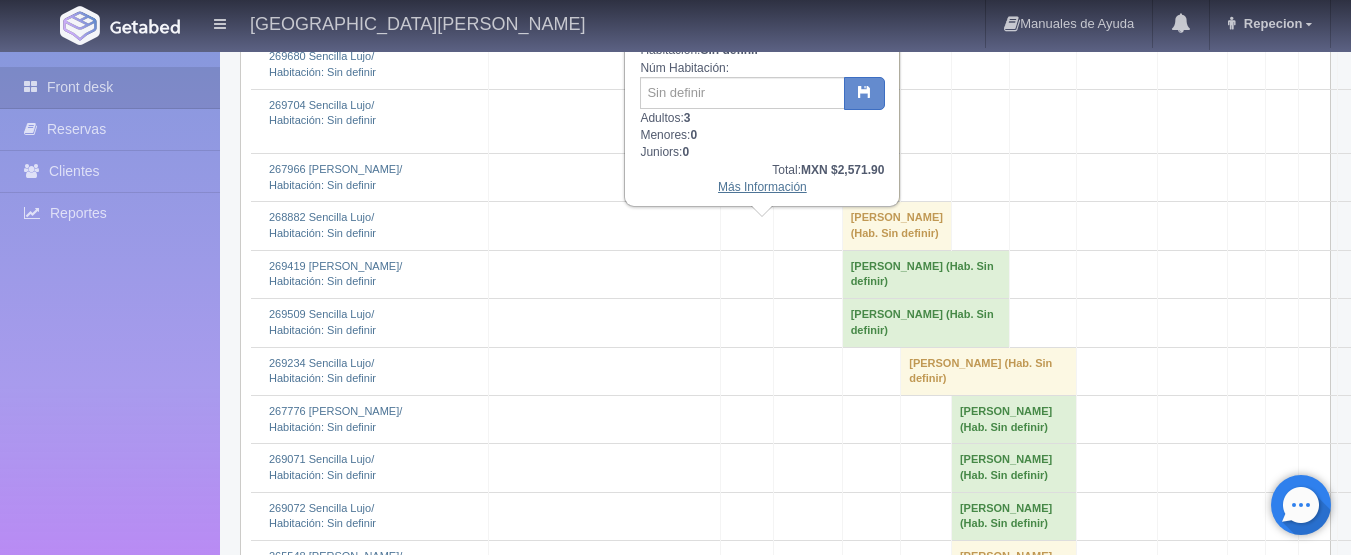 click on "Más Información" at bounding box center (762, 187) 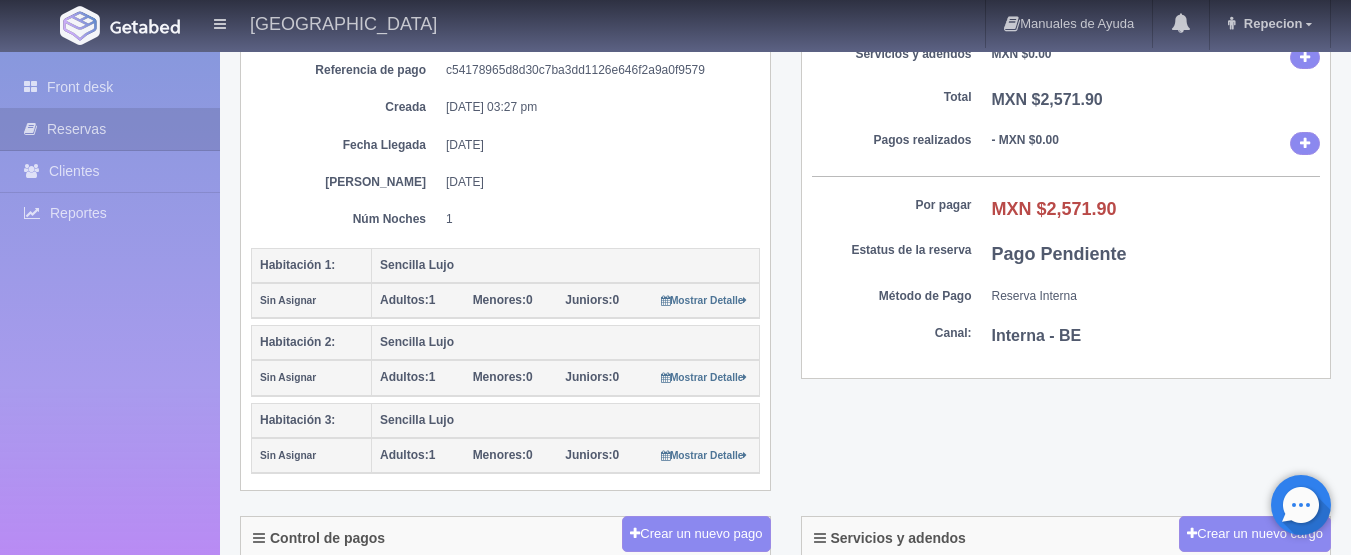 scroll, scrollTop: 300, scrollLeft: 0, axis: vertical 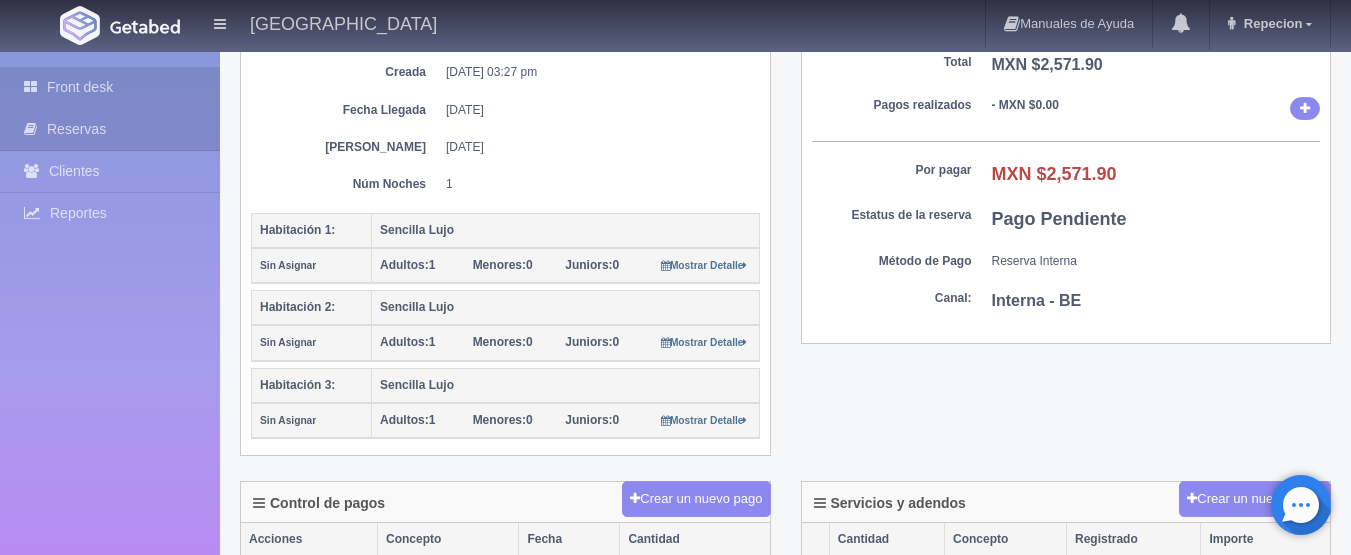 click on "Front desk" at bounding box center [110, 87] 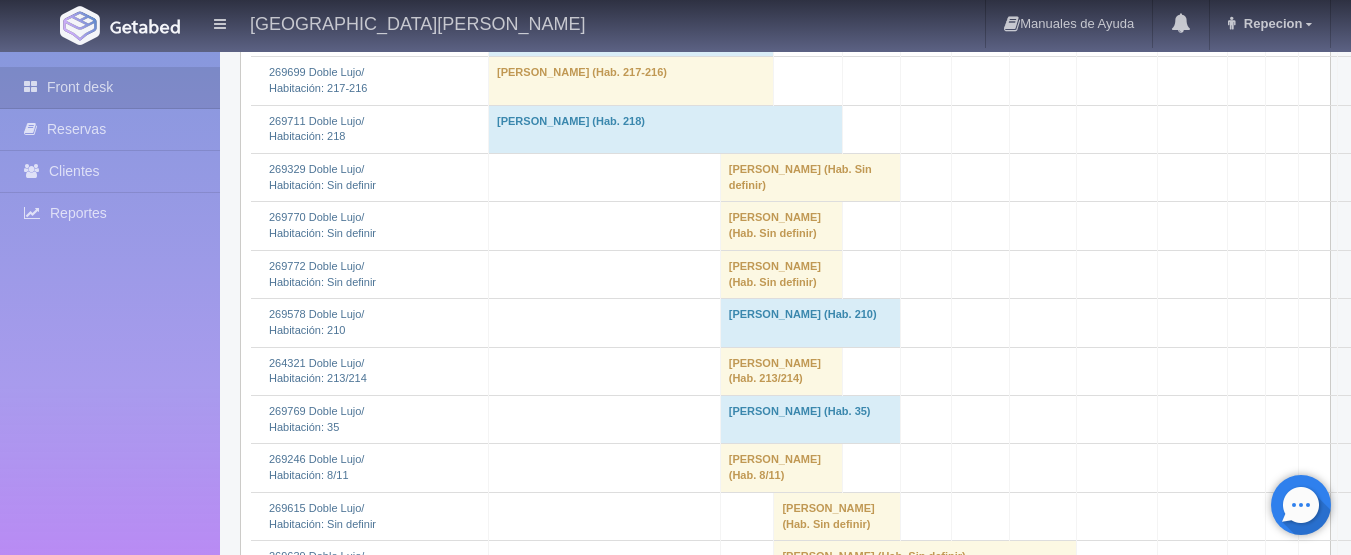 scroll, scrollTop: 1400, scrollLeft: 0, axis: vertical 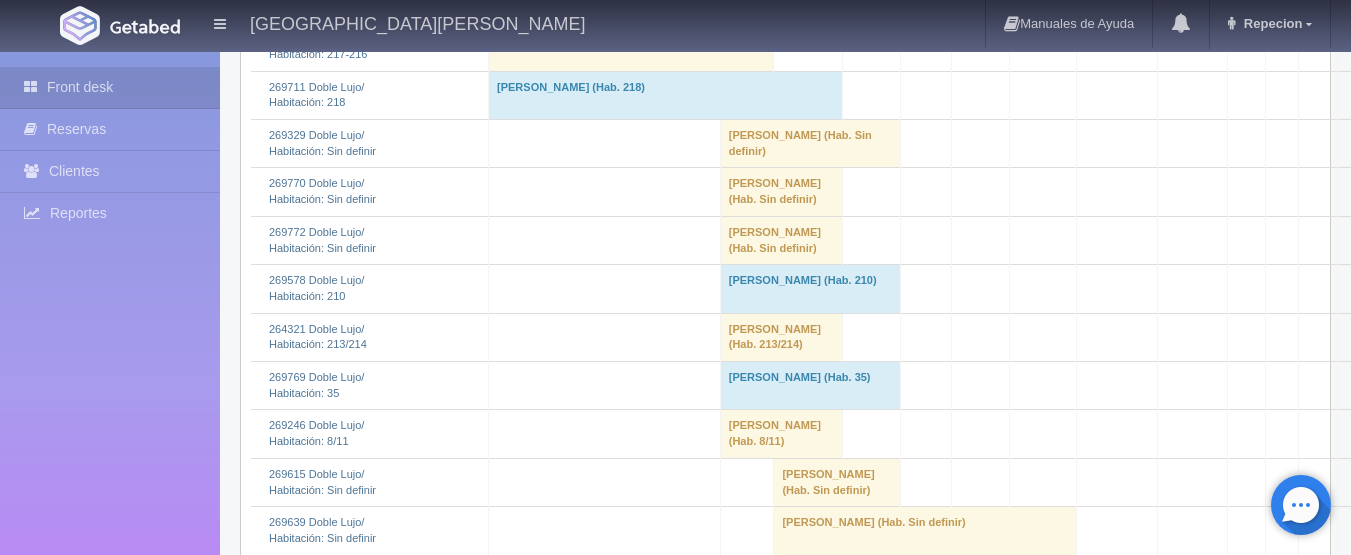 click on "[PERSON_NAME] 												(Hab. Sin definir)" at bounding box center [781, 240] 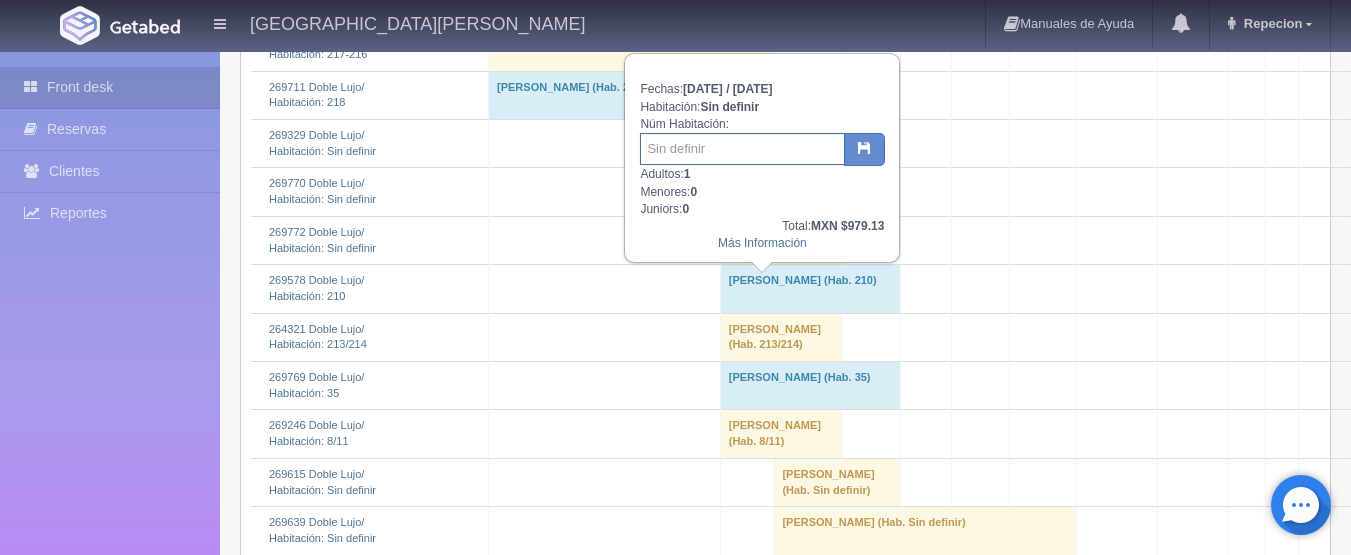 click at bounding box center (742, 149) 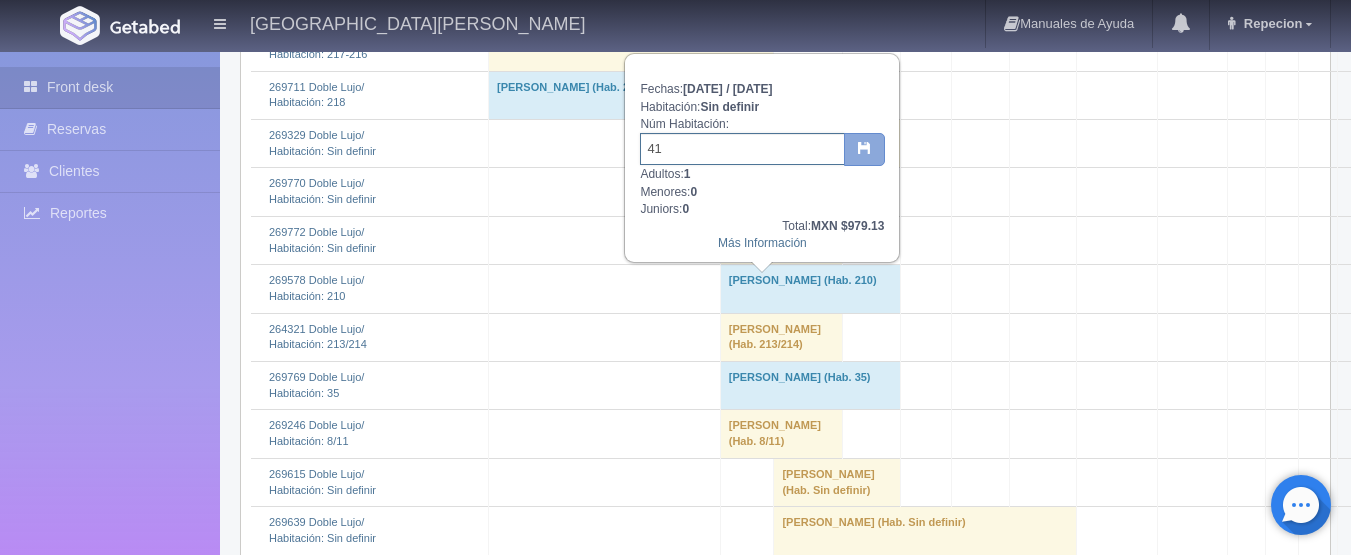 type on "41" 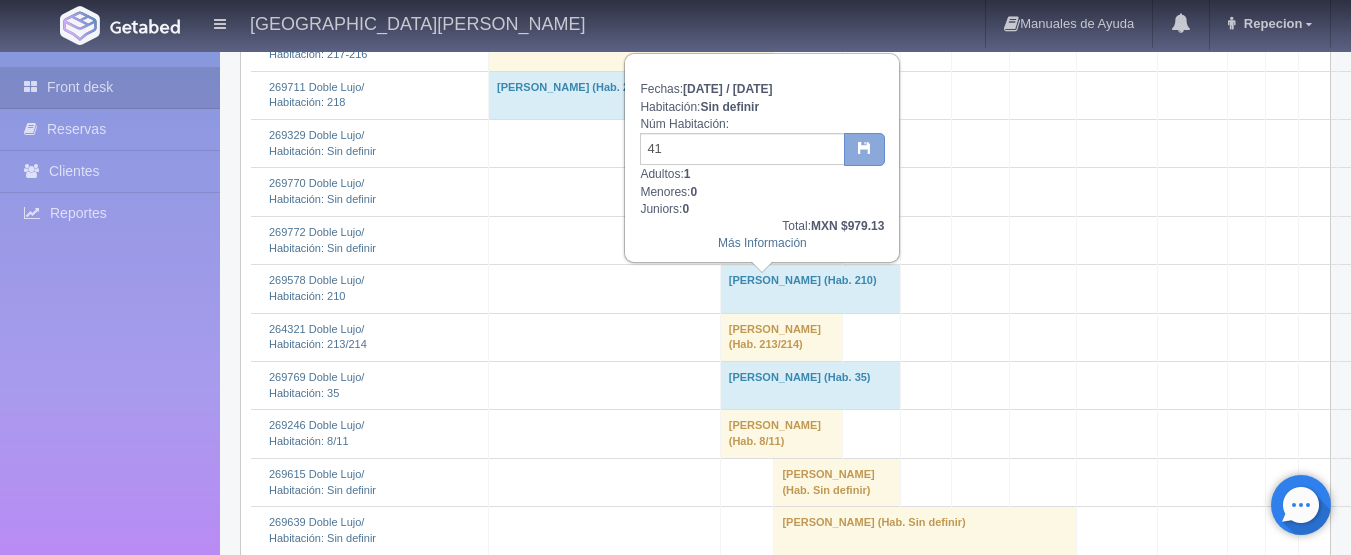 click at bounding box center [864, 150] 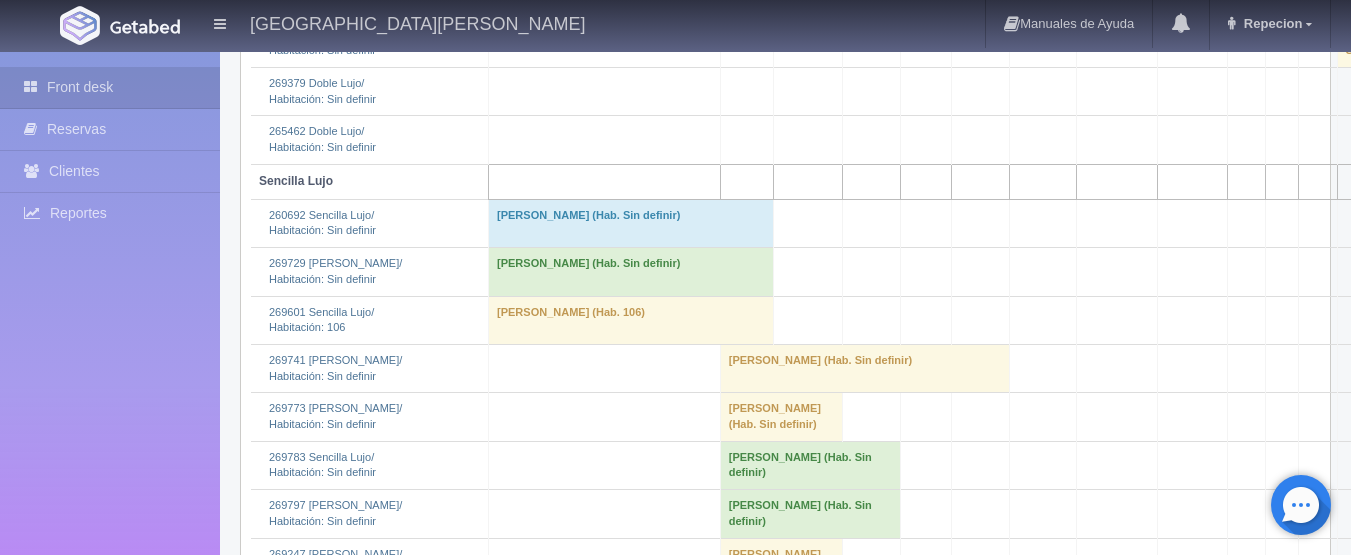 scroll, scrollTop: 3900, scrollLeft: 0, axis: vertical 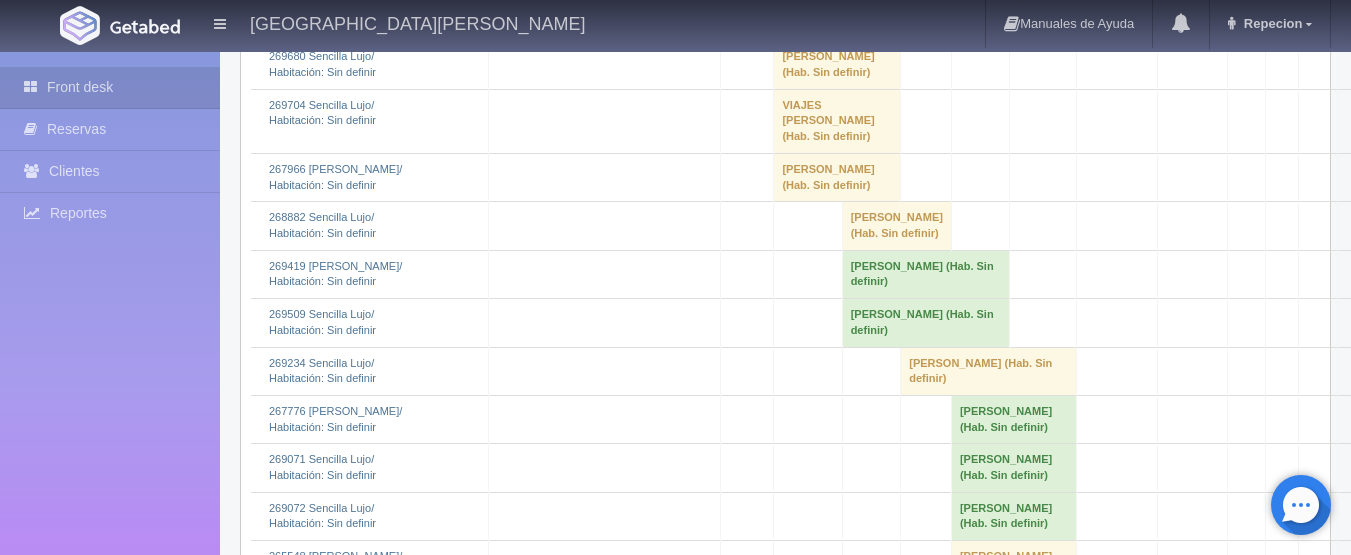 click on "Gustavo  De la Colina 												(Hab. Sin definir)" at bounding box center [781, -177] 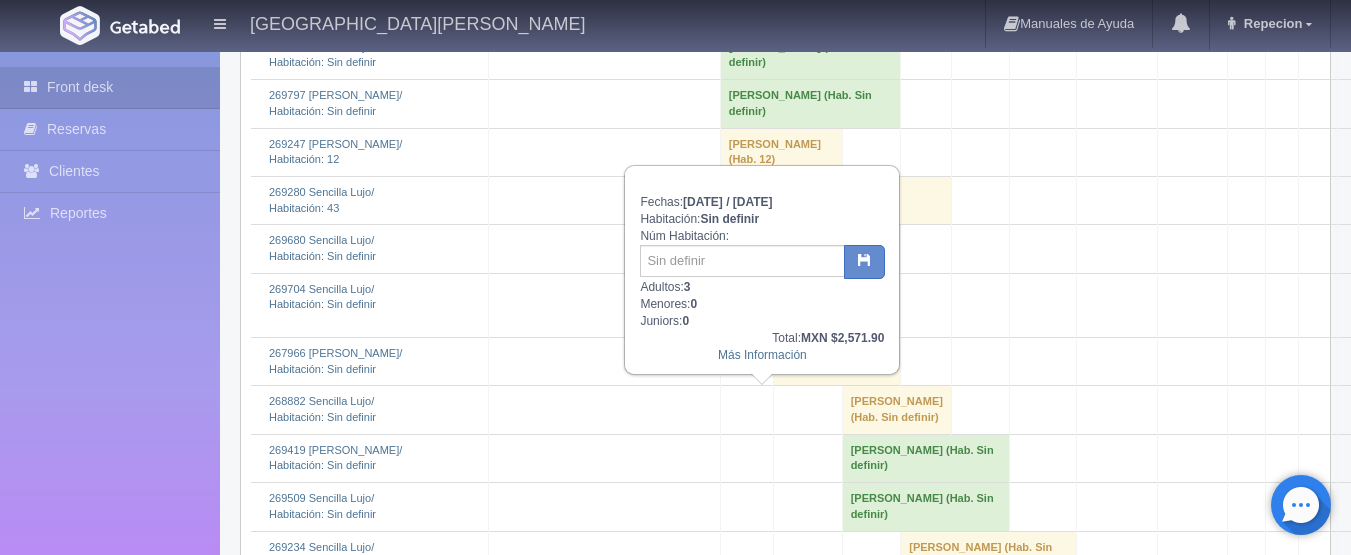 scroll, scrollTop: 3700, scrollLeft: 0, axis: vertical 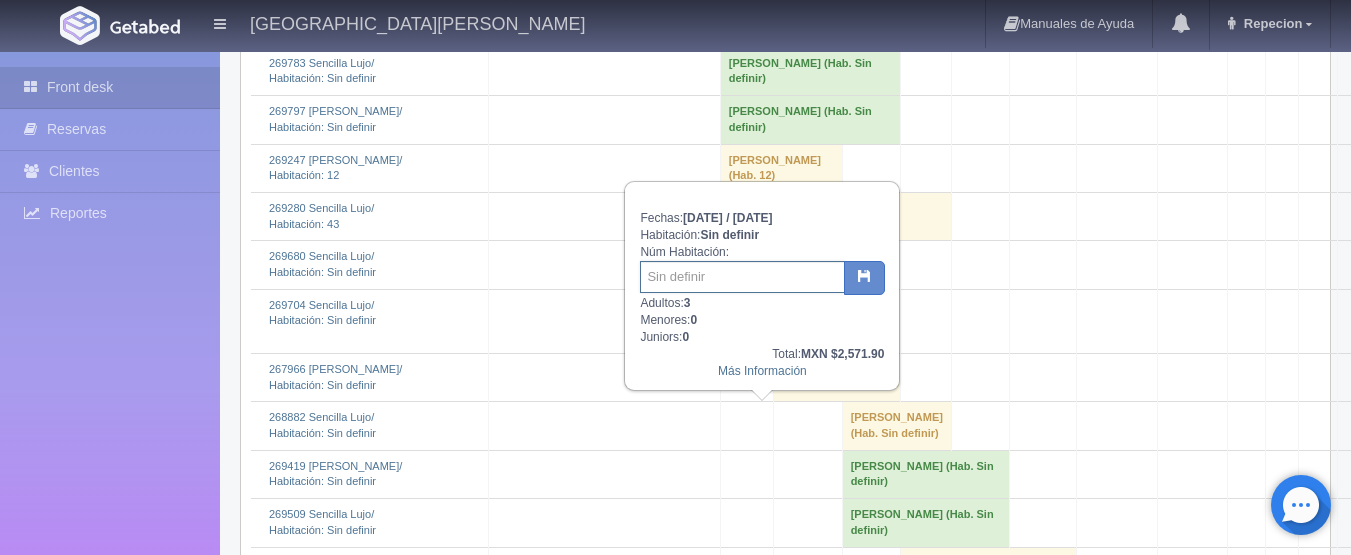click at bounding box center [742, 277] 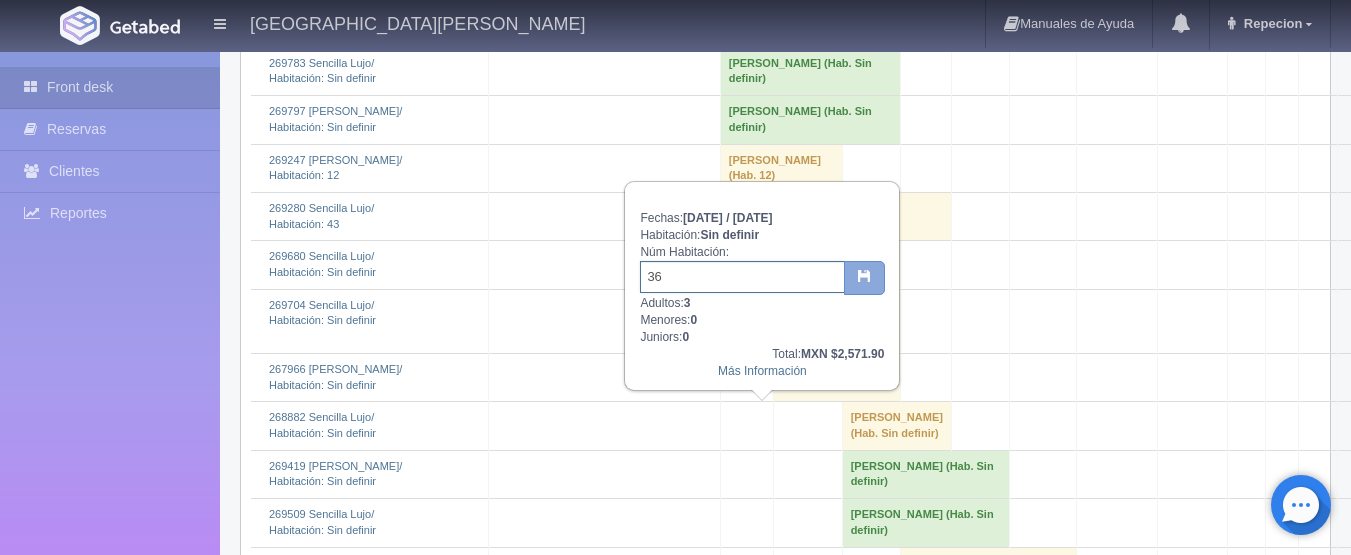type on "36" 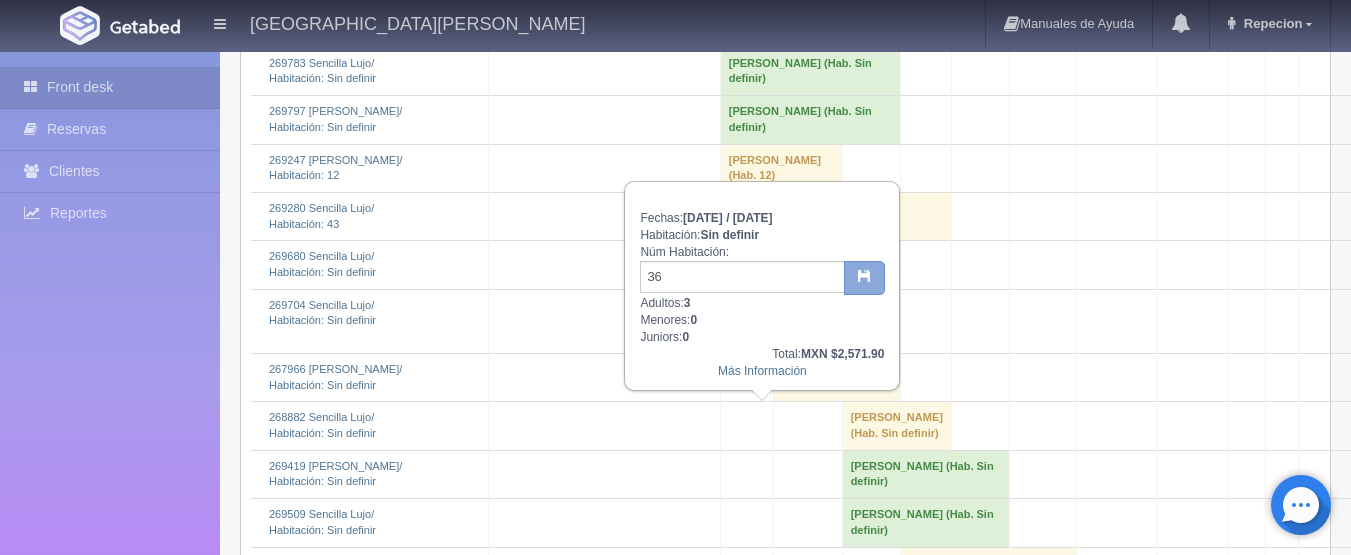 click at bounding box center (864, 278) 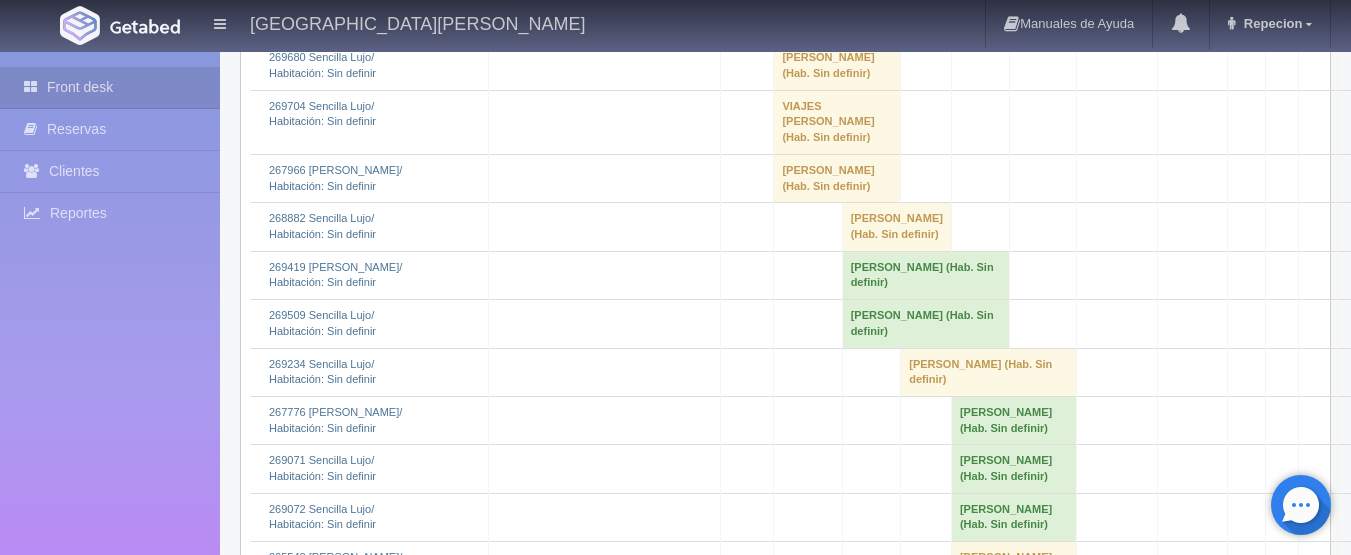 scroll, scrollTop: 3900, scrollLeft: 0, axis: vertical 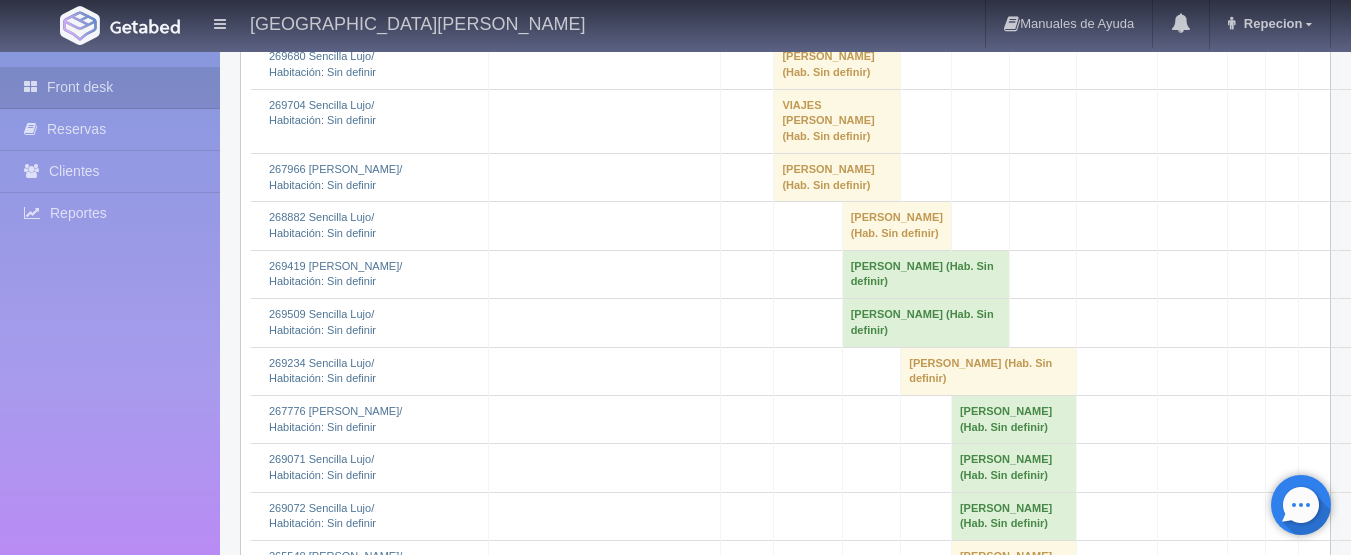 click on "[PERSON_NAME] 												(Hab. Sin definir)" at bounding box center (810, -177) 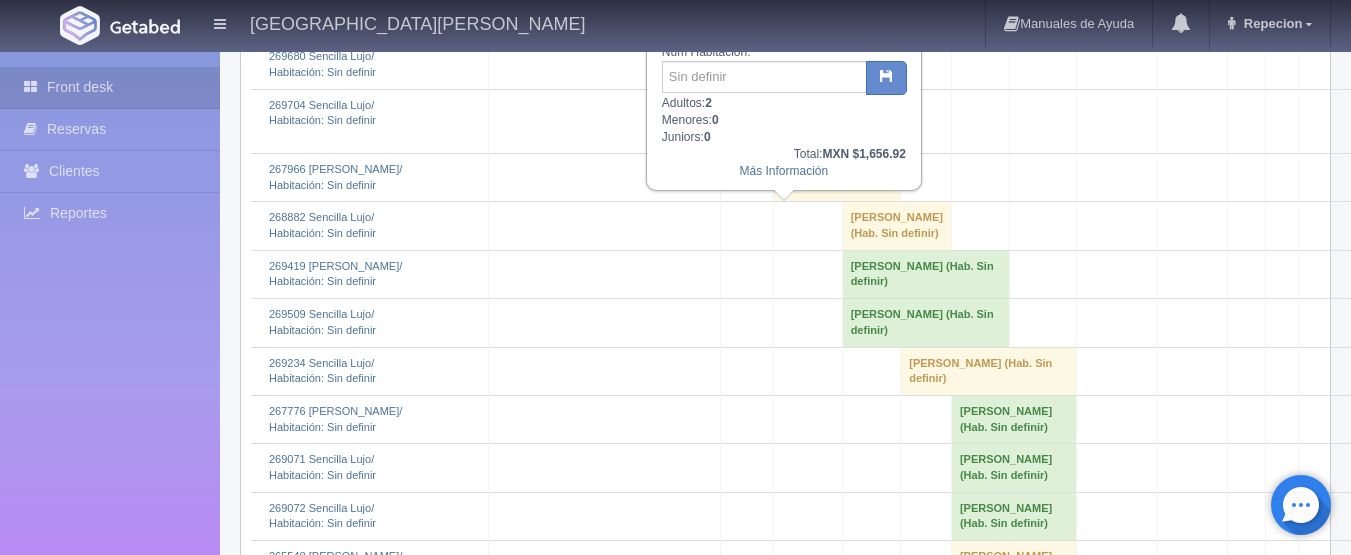 scroll, scrollTop: 3800, scrollLeft: 0, axis: vertical 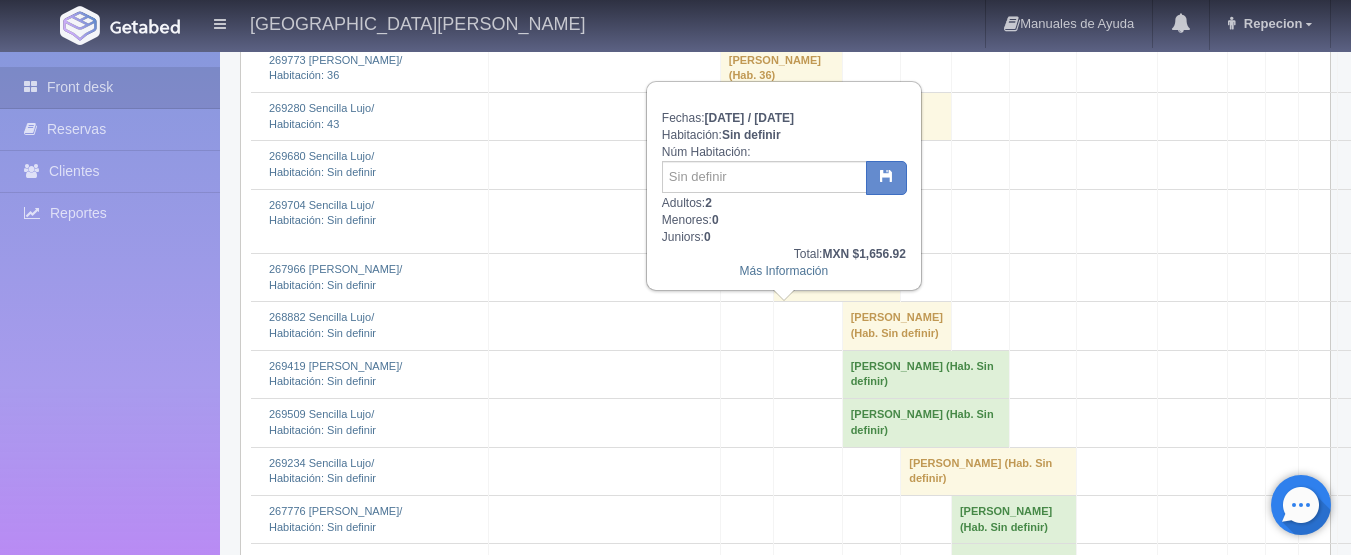 click on "[PERSON_NAME] 												(Hab. Sin definir)" at bounding box center [810, -77] 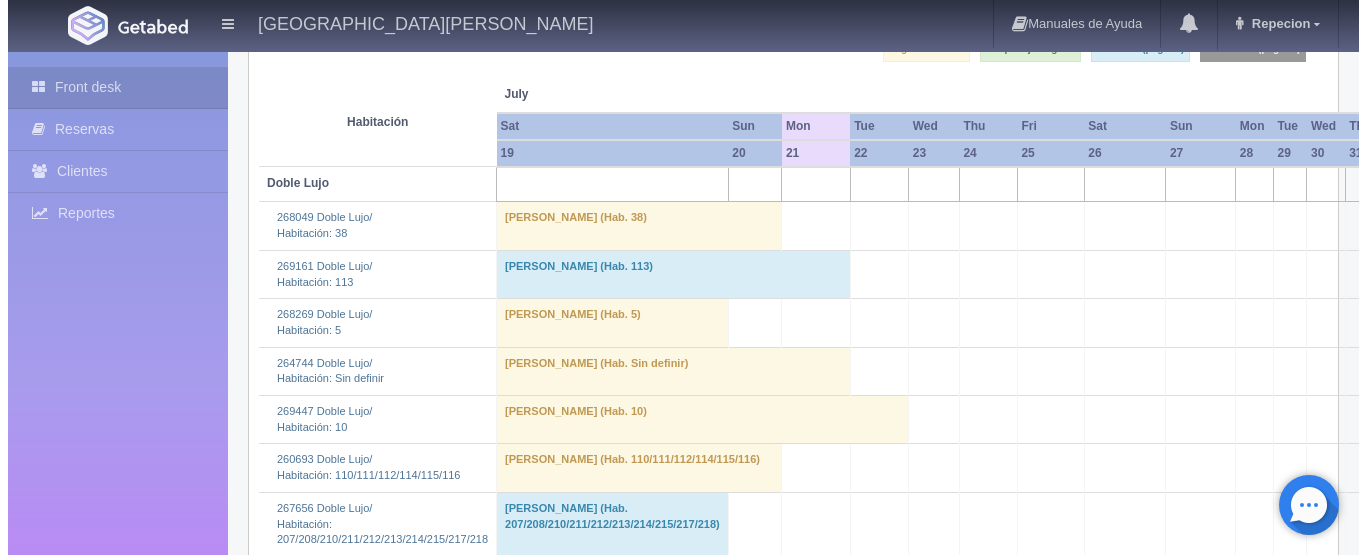 scroll, scrollTop: 0, scrollLeft: 0, axis: both 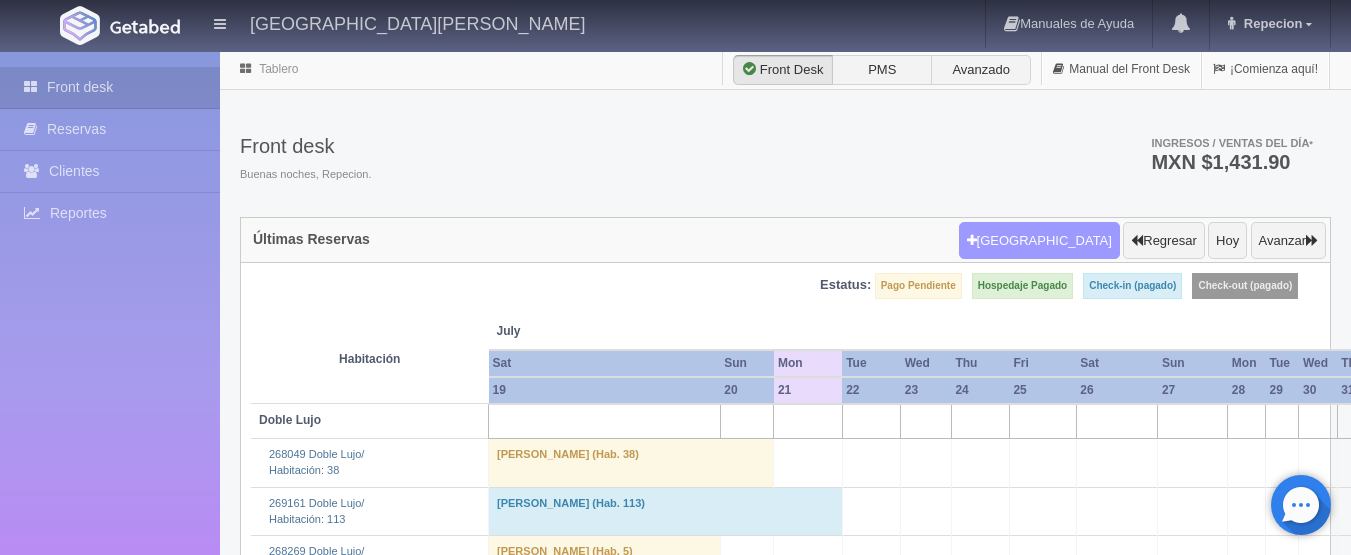 click on "[GEOGRAPHIC_DATA]" at bounding box center (1039, 241) 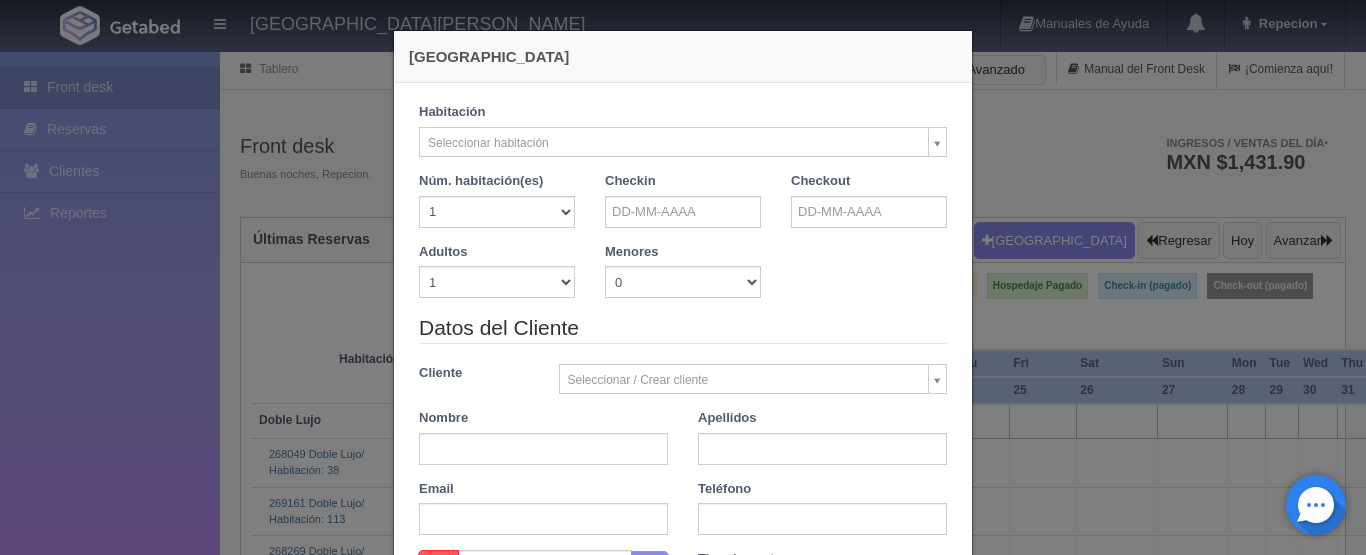checkbox on "false" 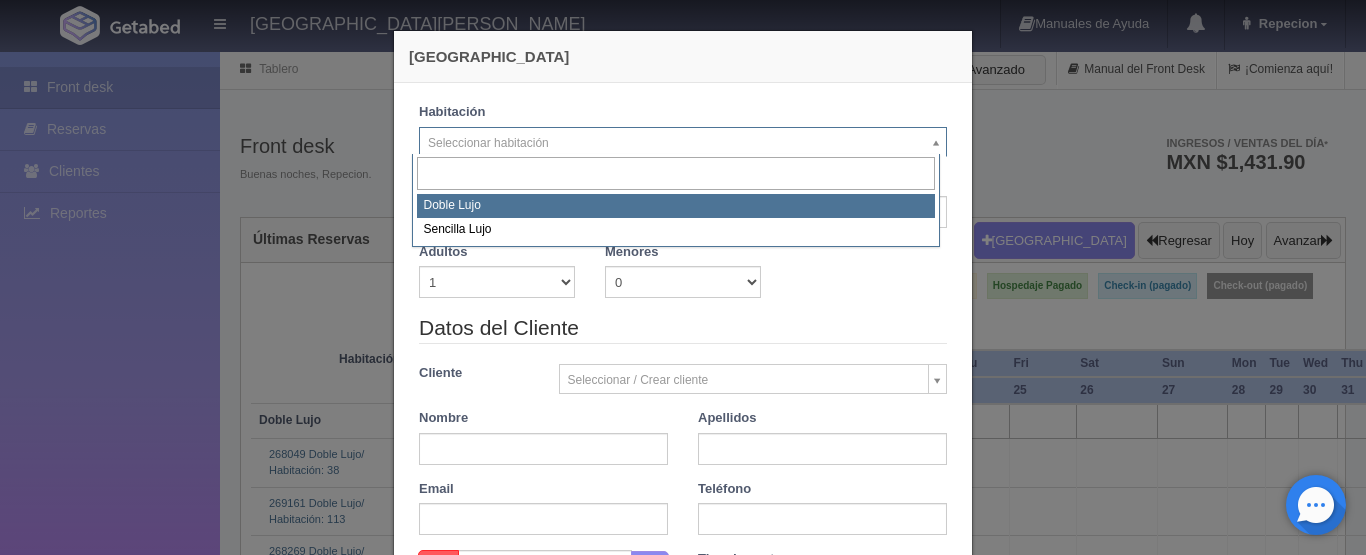 click on "HOTEL SAN FRANCISCO PLAZA
Manuales de Ayuda
Actualizaciones recientes
Repecion
Mi Perfil
Salir / Log Out
Procesando...
Front desk
Reservas
Clientes
Reportes
Reporte del día
Concentrado de ventas
Analíticas y revenue
Tablero" at bounding box center (683, 2987) 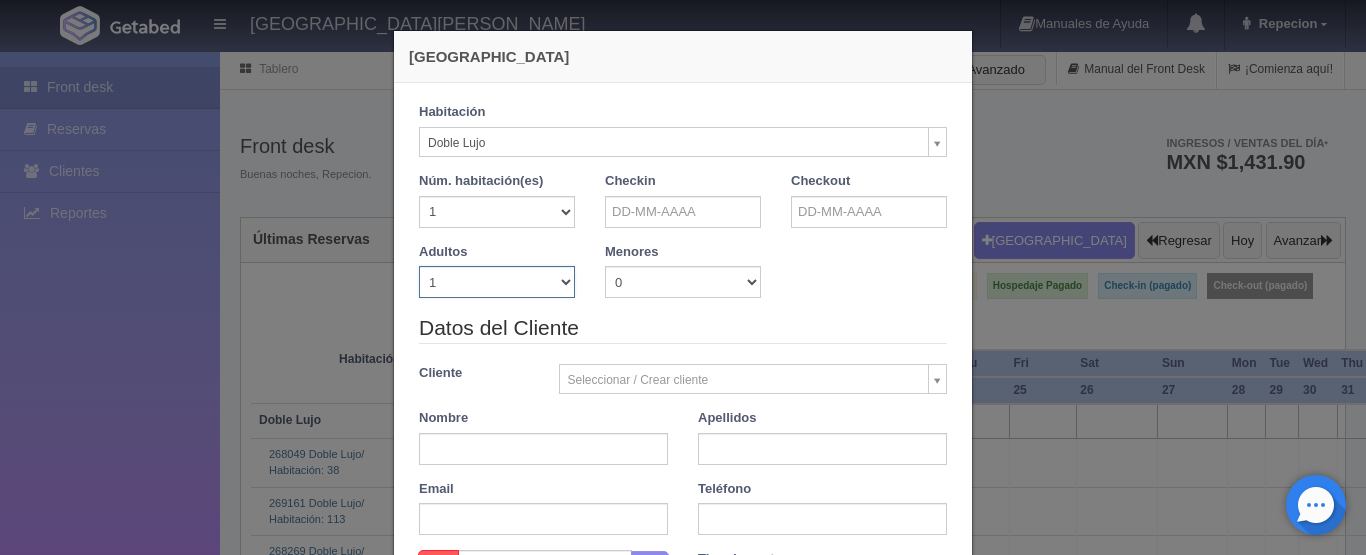 click on "1
2
3
4
5
6
7
8
9
10" at bounding box center (497, 282) 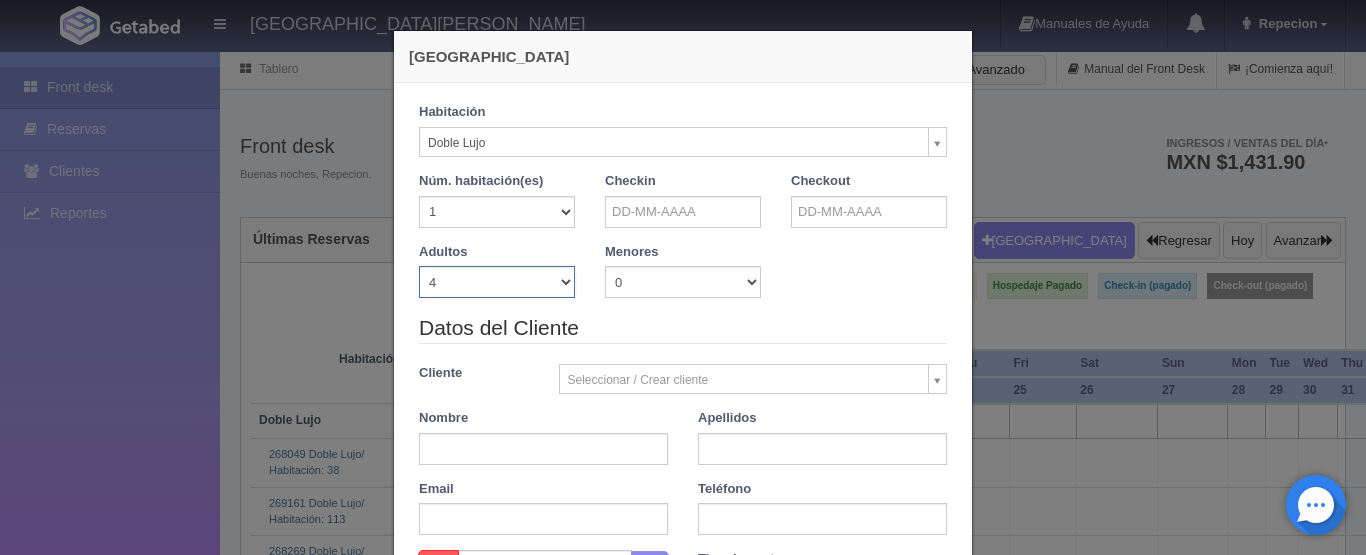 click on "1
2
3
4
5
6
7
8
9
10" at bounding box center [497, 282] 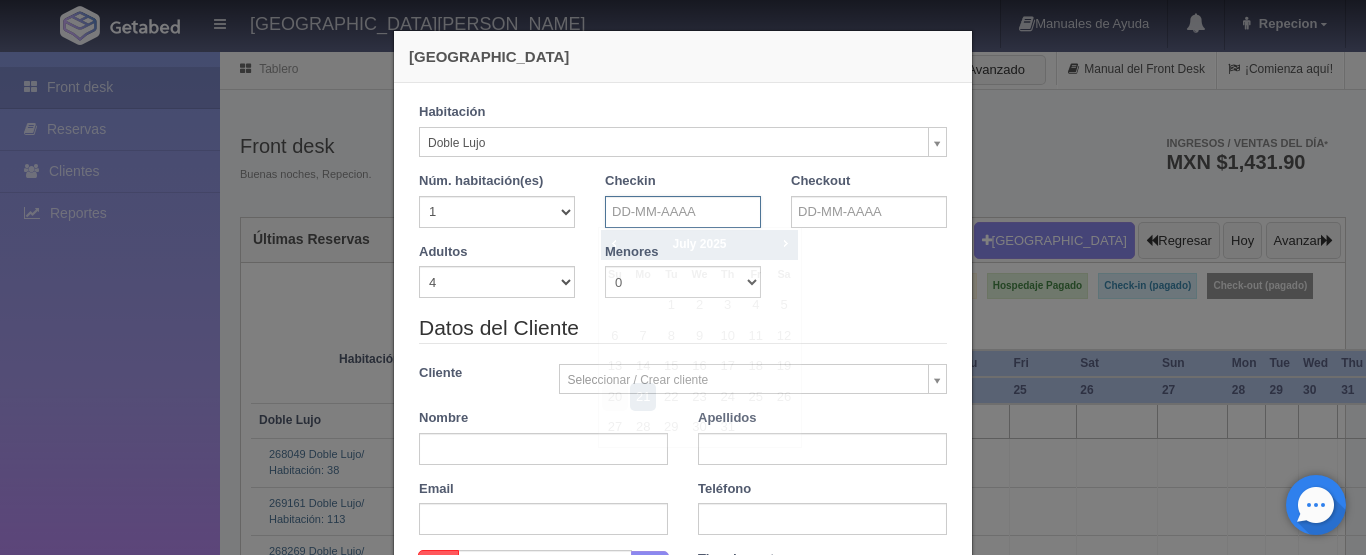 click at bounding box center [683, 212] 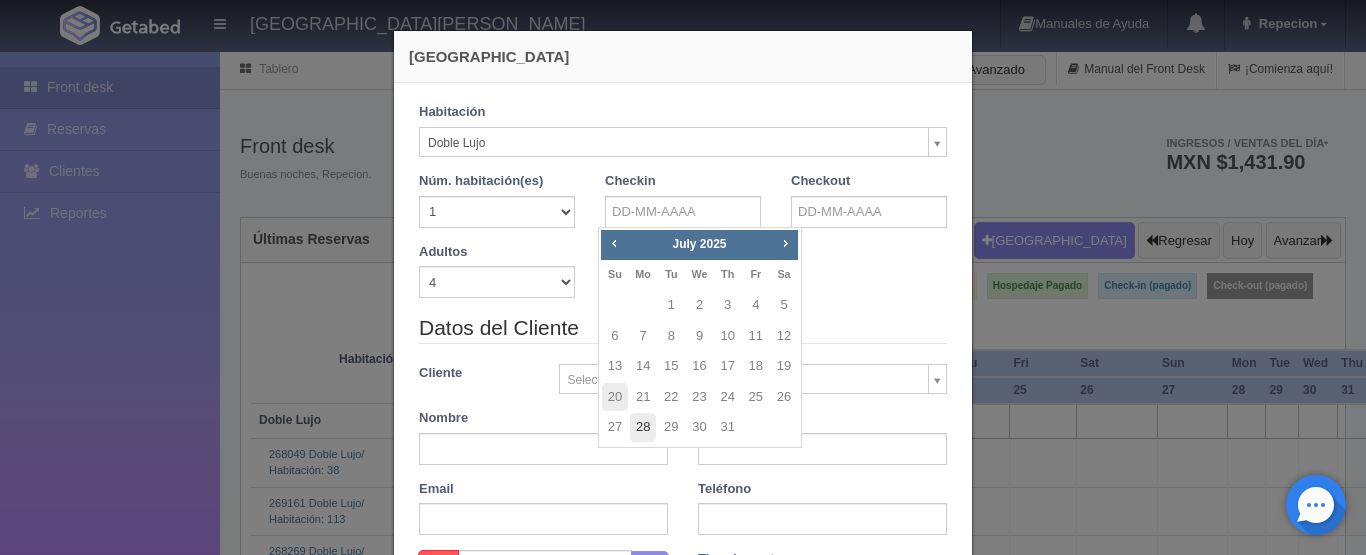 click on "28" at bounding box center [643, 427] 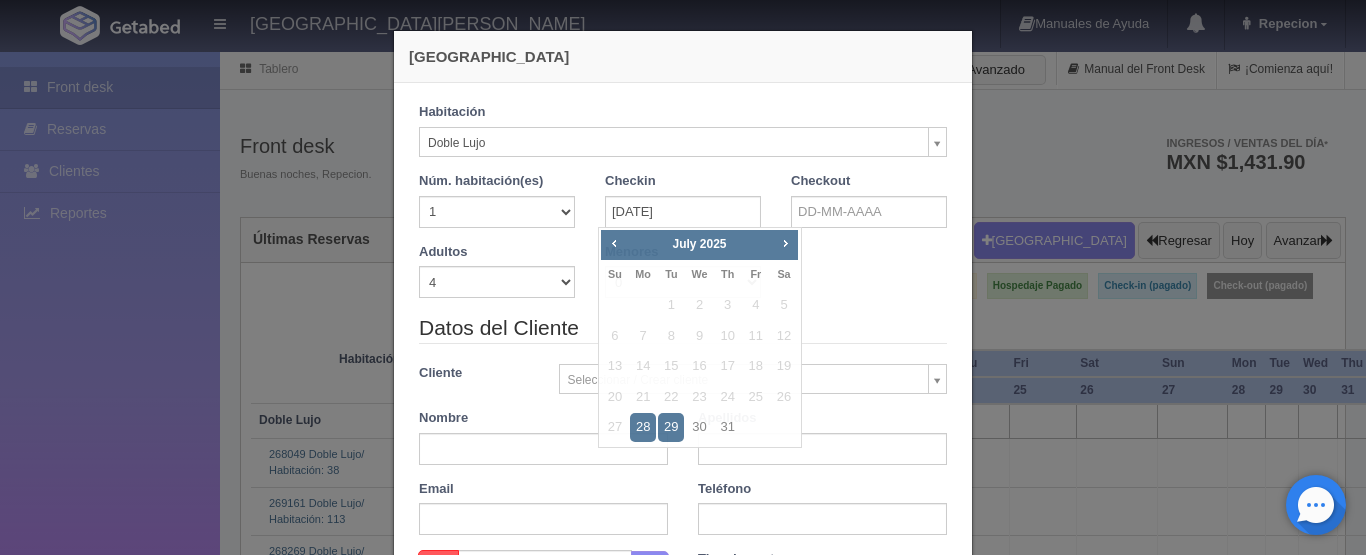 checkbox on "false" 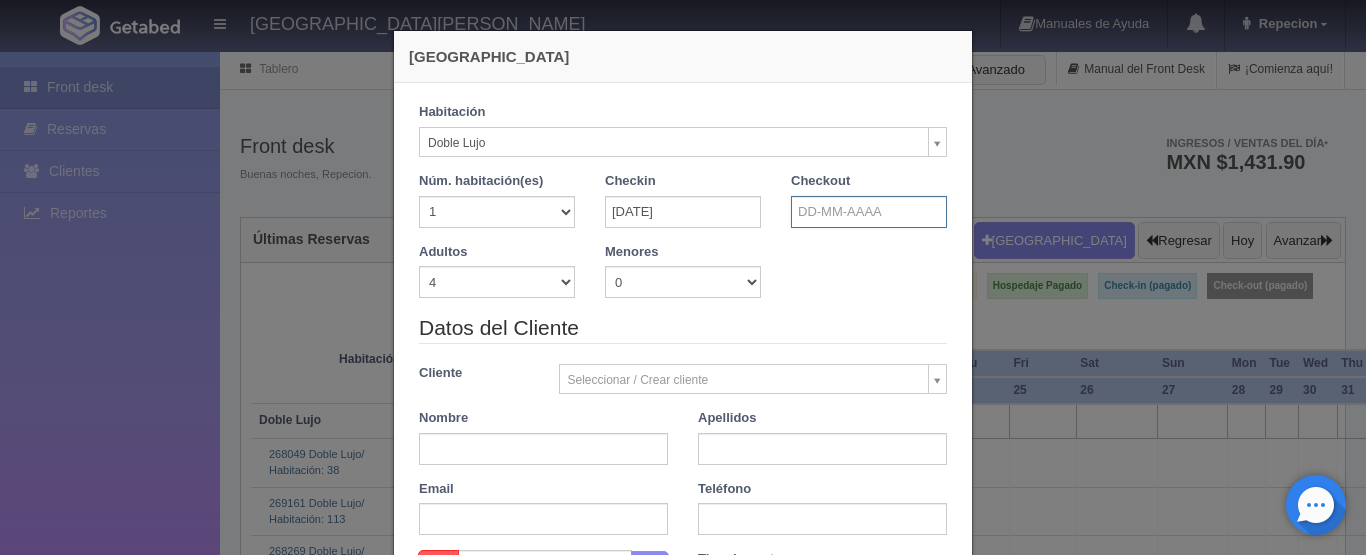 click at bounding box center (869, 212) 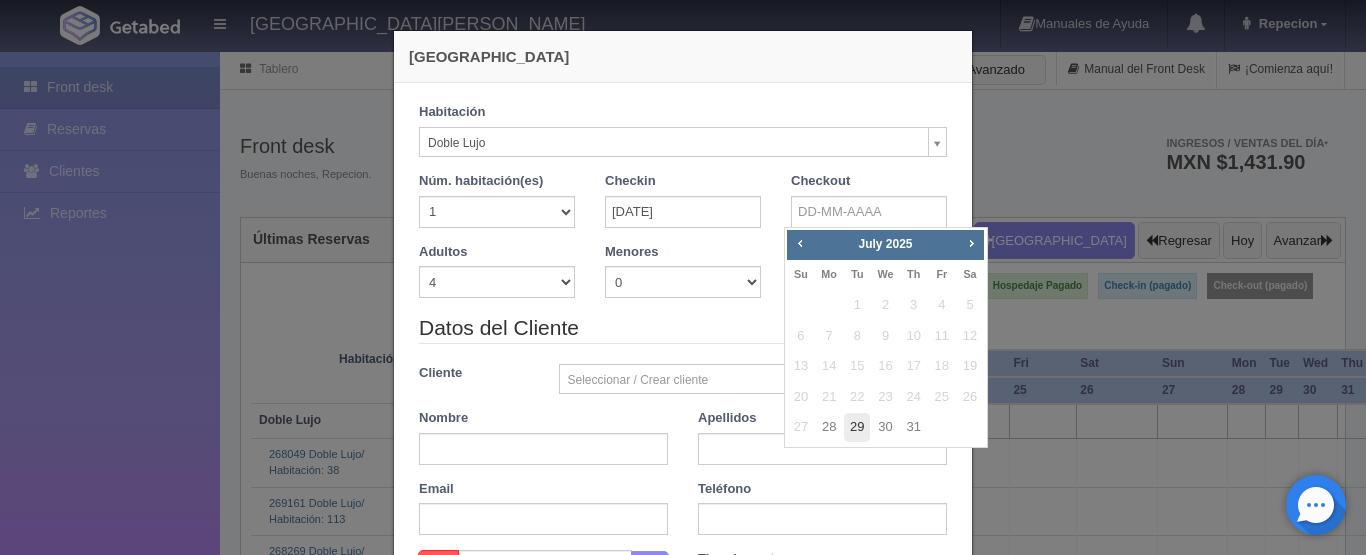 click on "29" at bounding box center (857, 427) 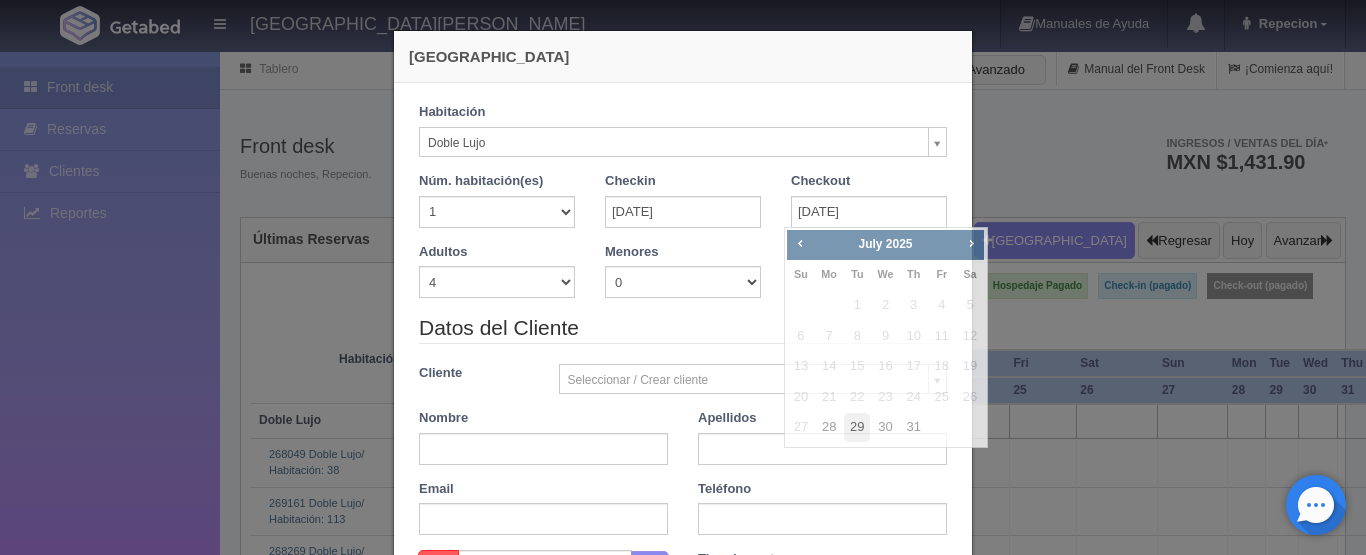 checkbox on "false" 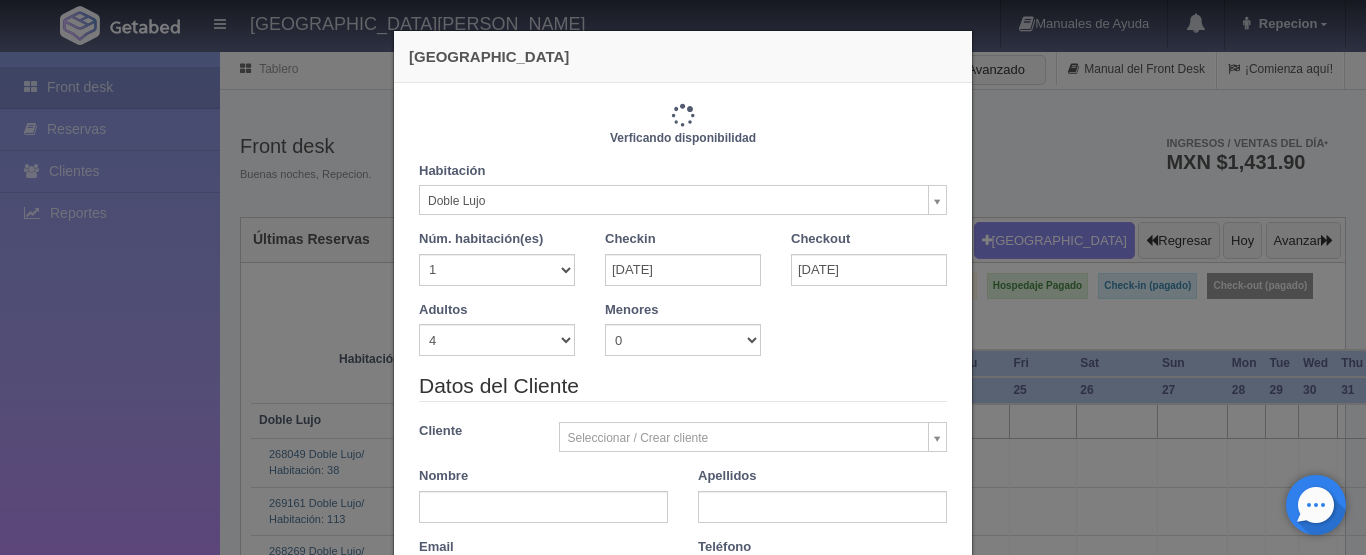 type on "1380.00" 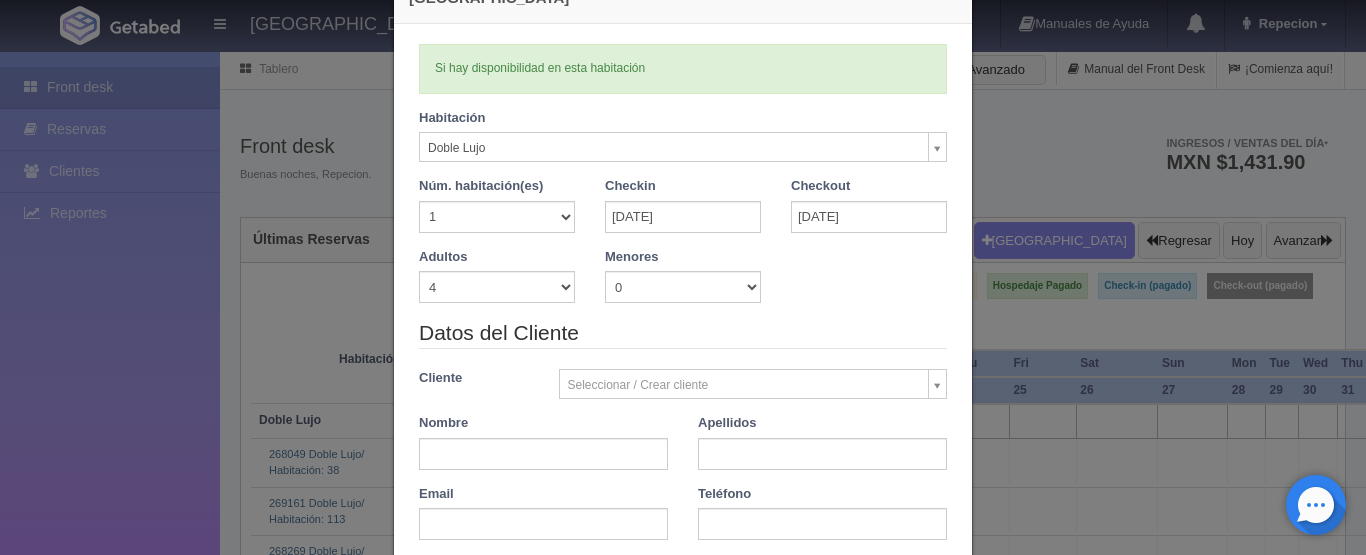 scroll, scrollTop: 0, scrollLeft: 0, axis: both 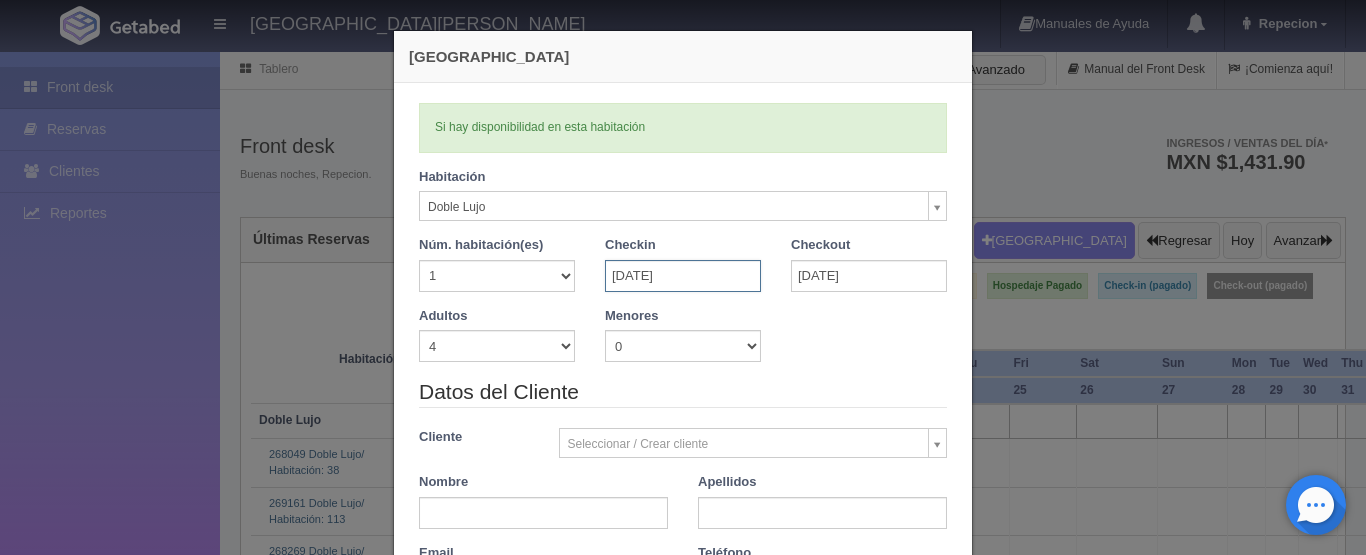 click on "HOTEL SAN FRANCISCO PLAZA
Manuales de Ayuda
Actualizaciones recientes
Repecion
Mi Perfil
Salir / Log Out
Procesando...
Front desk
Reservas
Clientes
Reportes
Reporte del día
Concentrado de ventas
Analíticas y revenue
Tablero" at bounding box center [683, 2987] 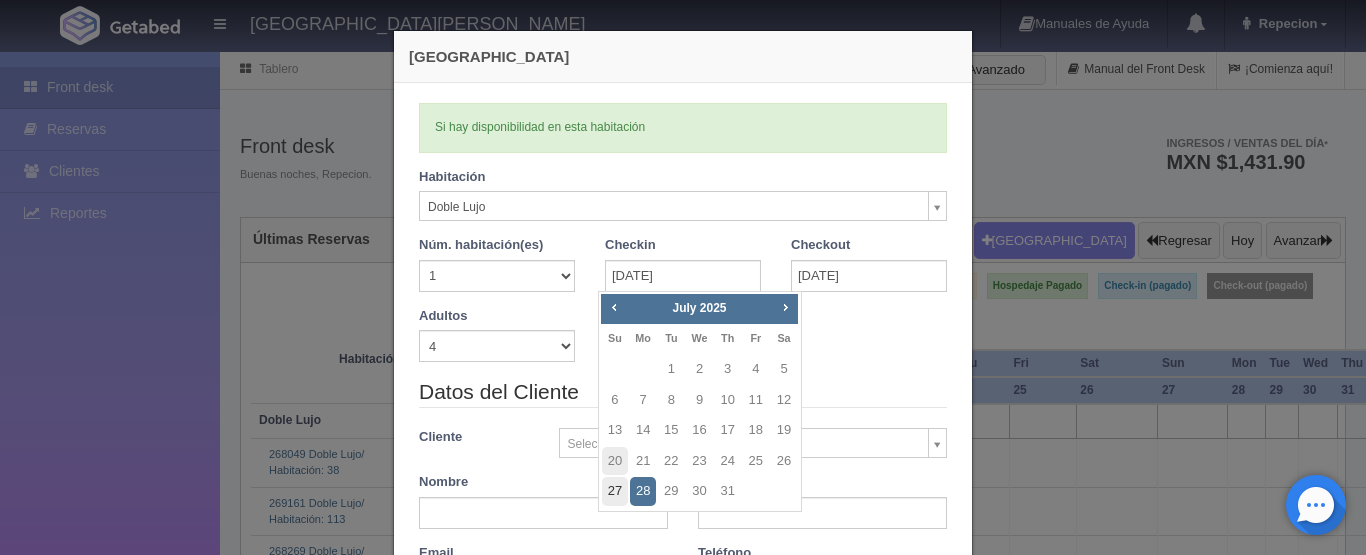 click on "27" at bounding box center (615, 491) 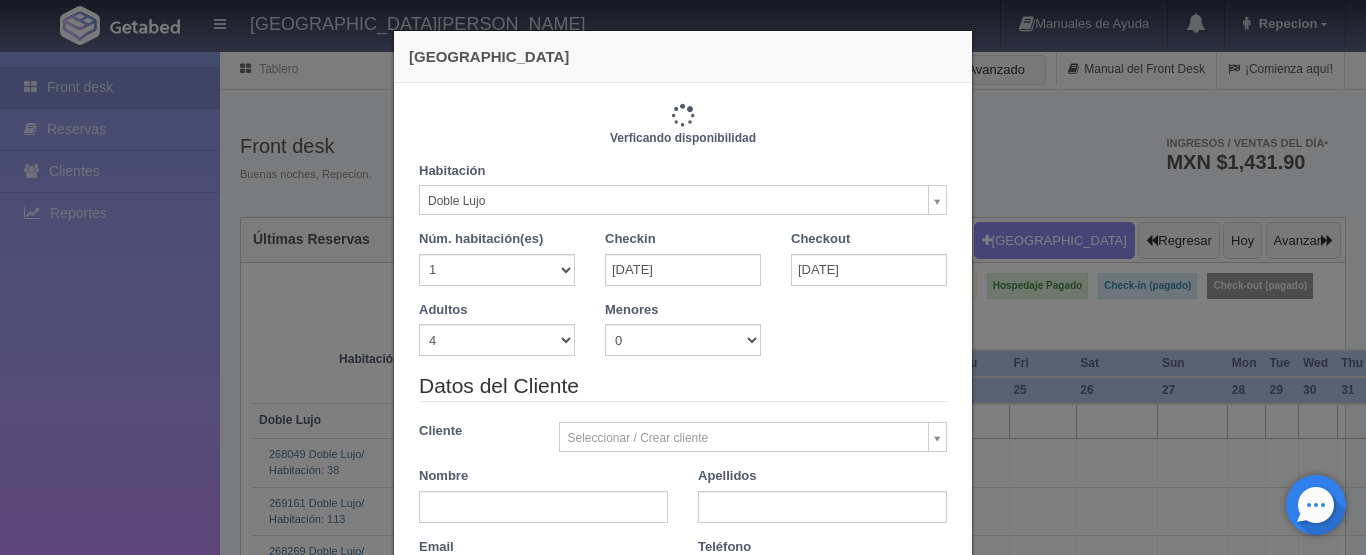 type on "2760.00" 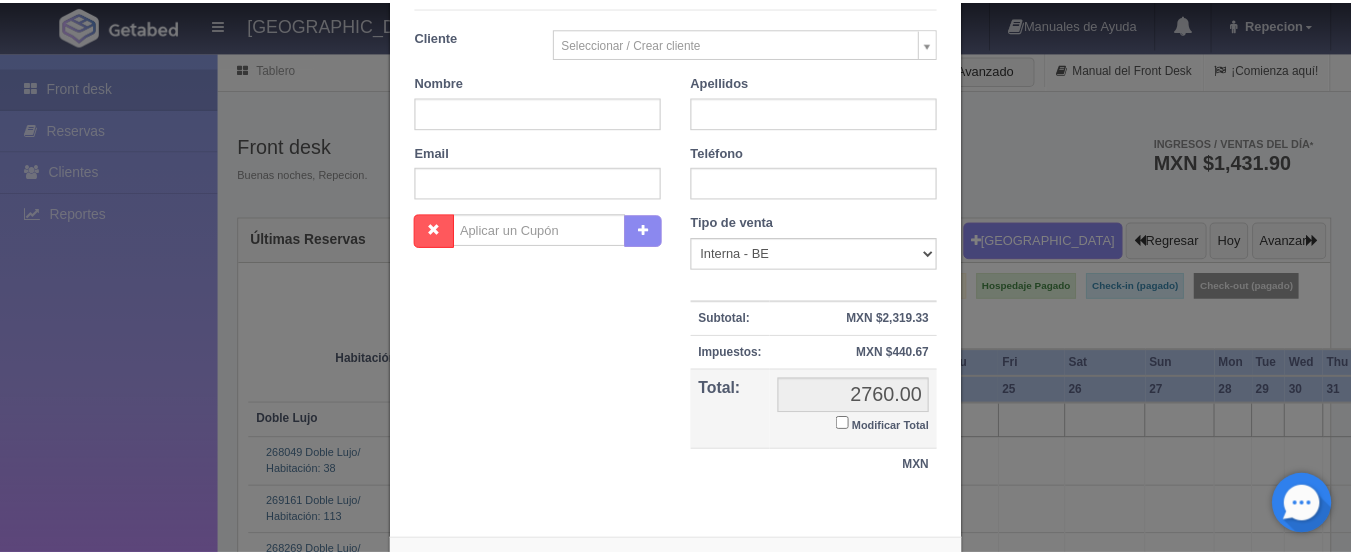 scroll, scrollTop: 491, scrollLeft: 0, axis: vertical 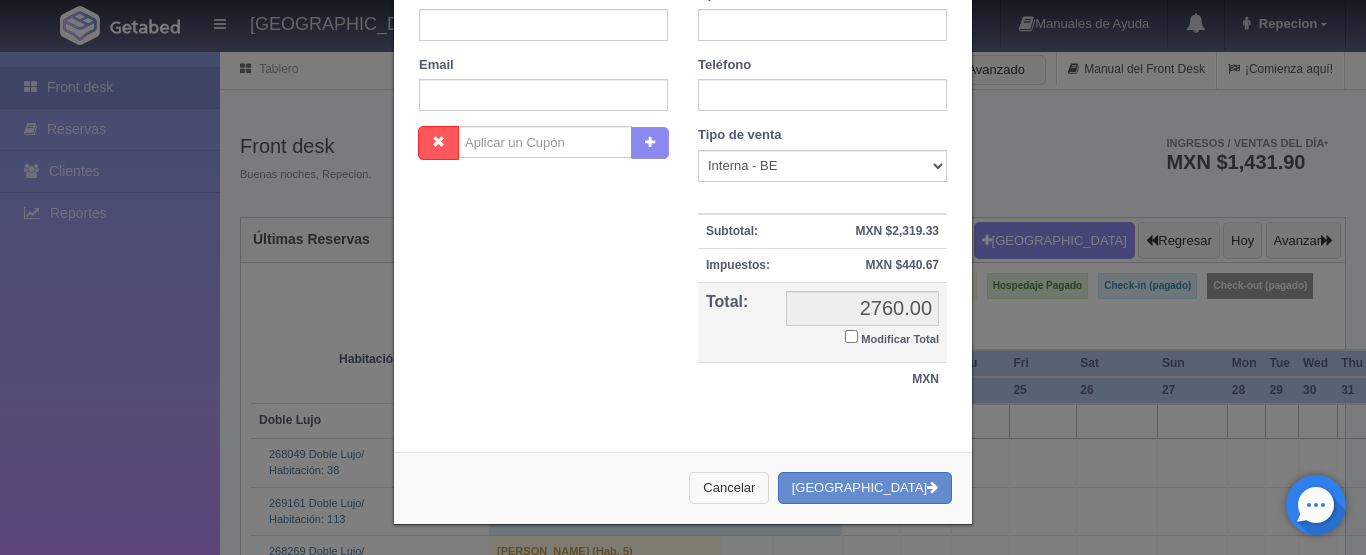 click on "Cancelar" at bounding box center [729, 488] 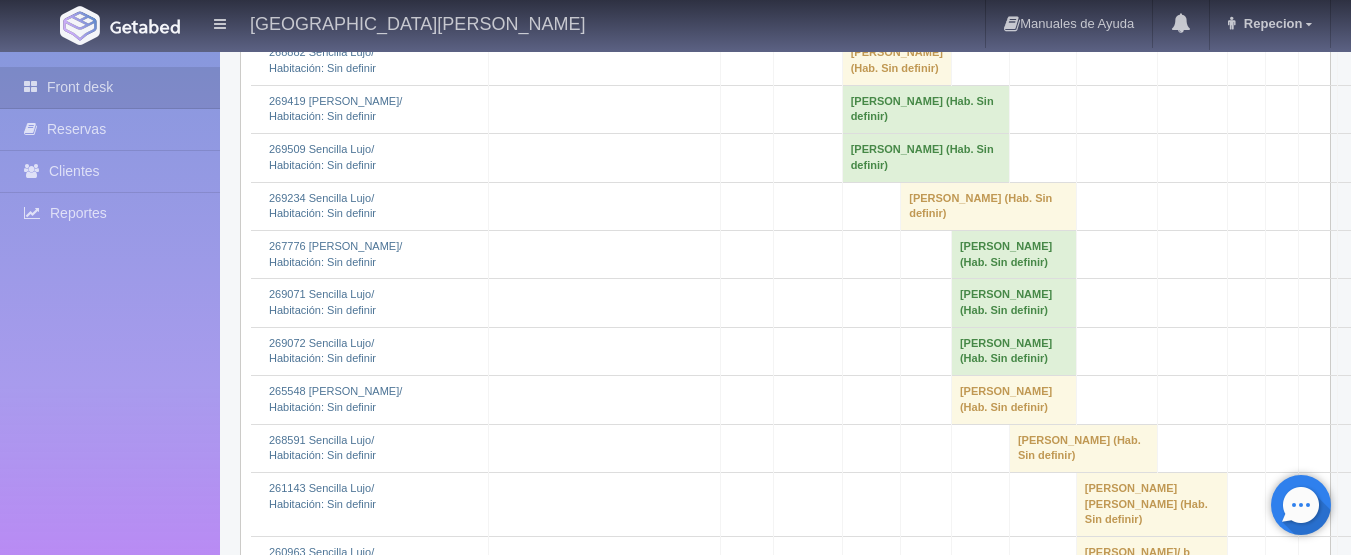 scroll, scrollTop: 4100, scrollLeft: 0, axis: vertical 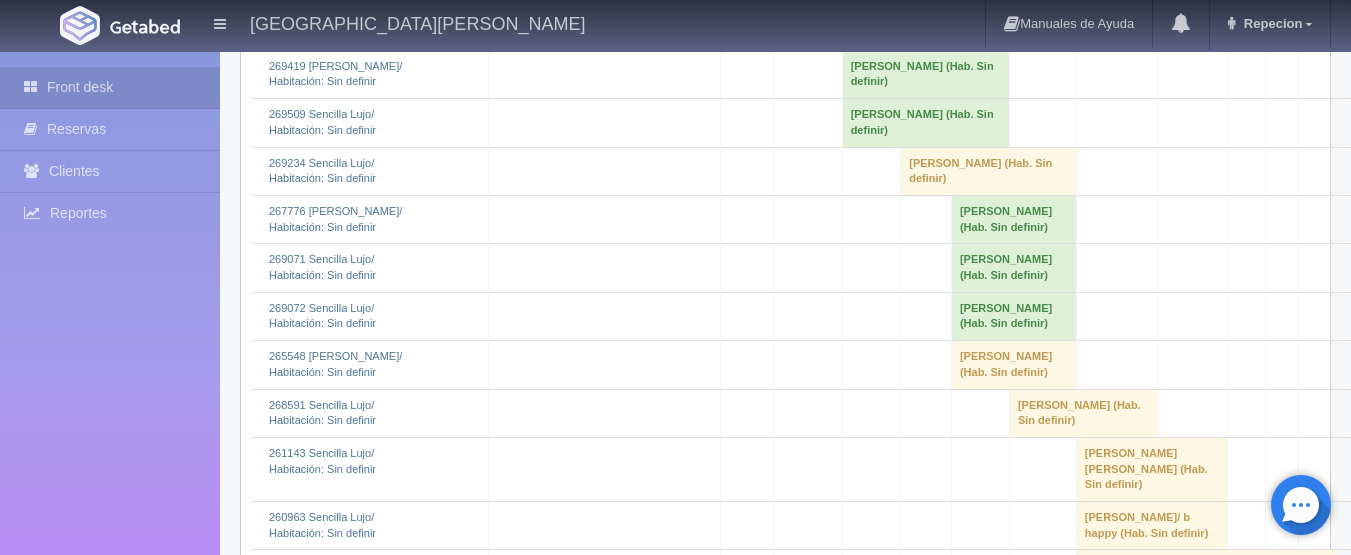 click on "Gustavo  De la Colina 												(Hab. 36)" at bounding box center [781, -232] 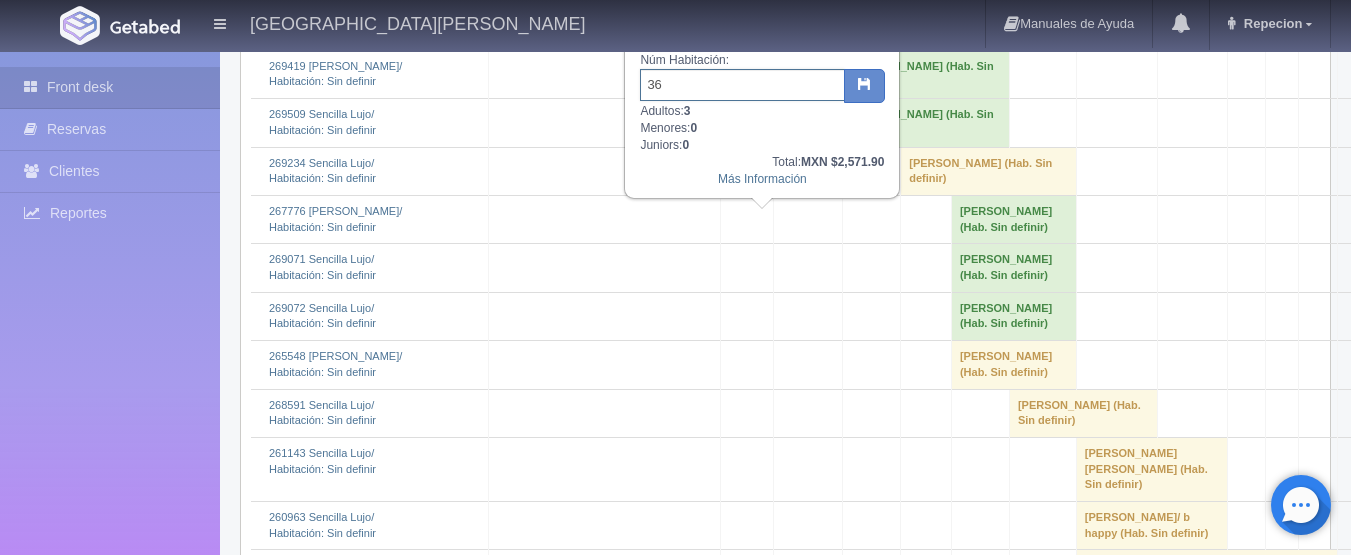 click on "36" at bounding box center [742, 85] 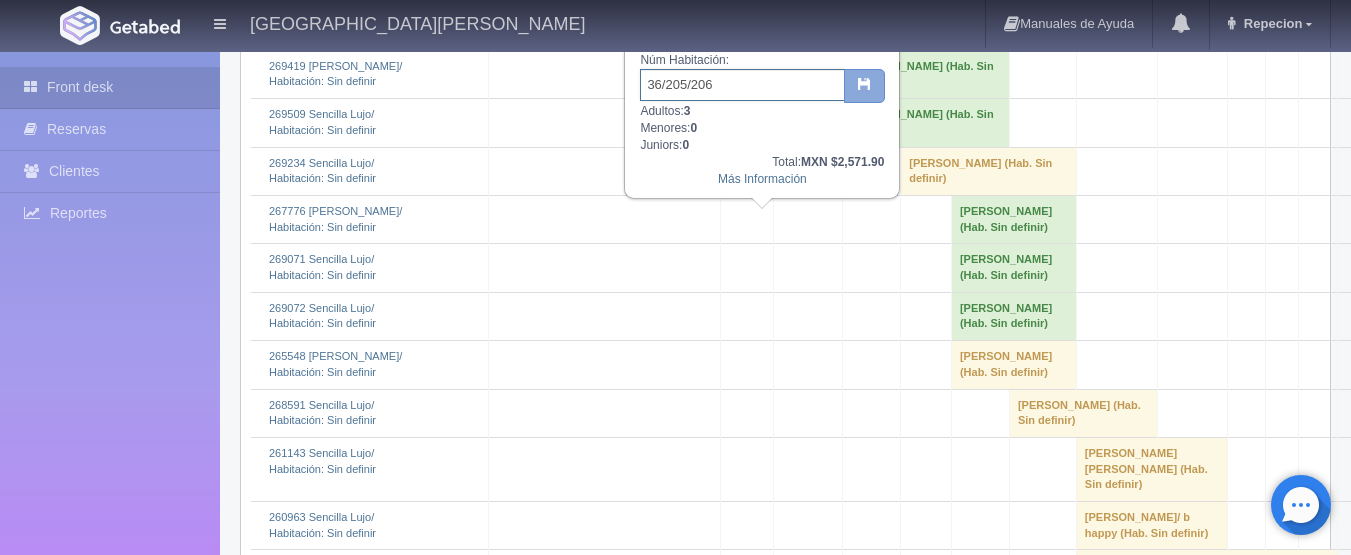 type on "36/205/206" 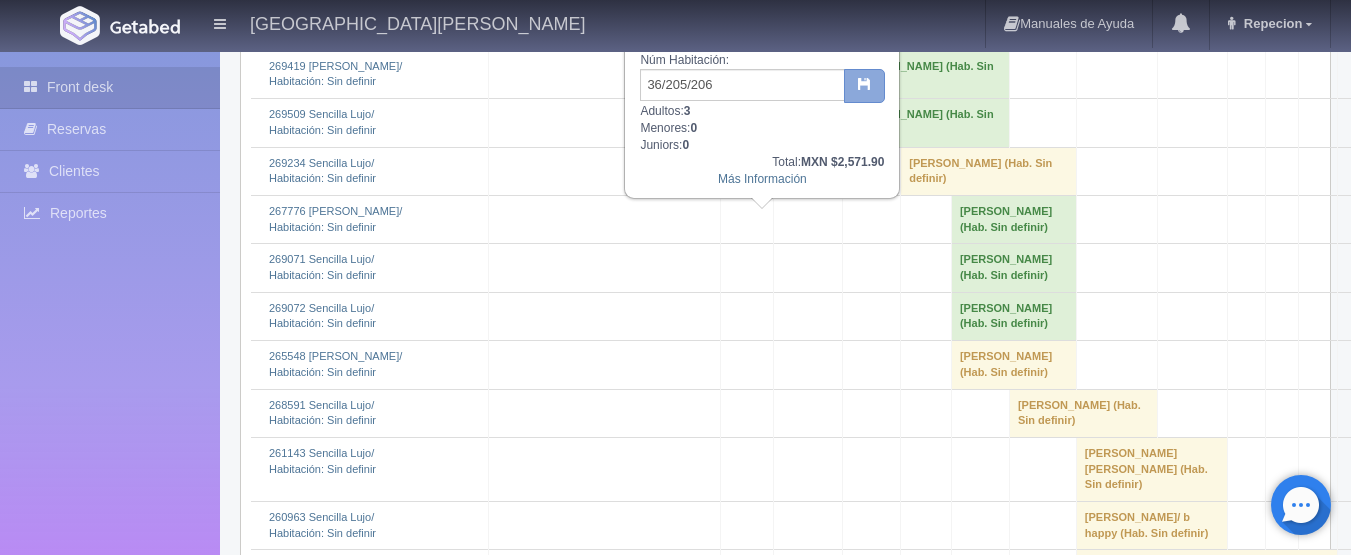 click at bounding box center [864, 83] 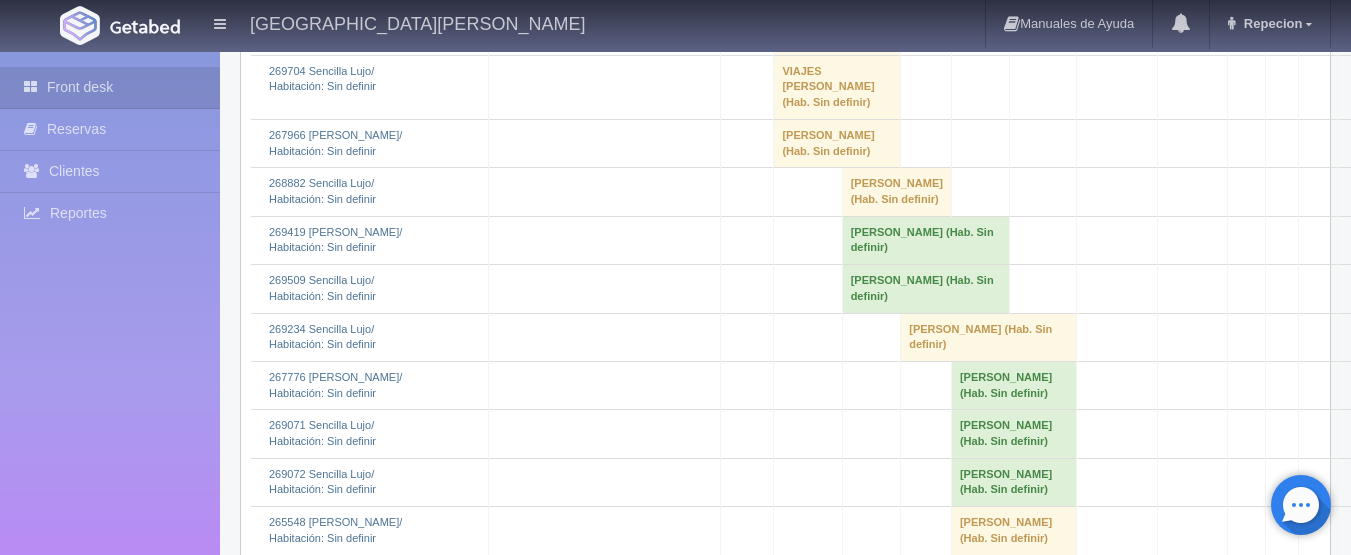 scroll, scrollTop: 3900, scrollLeft: 0, axis: vertical 